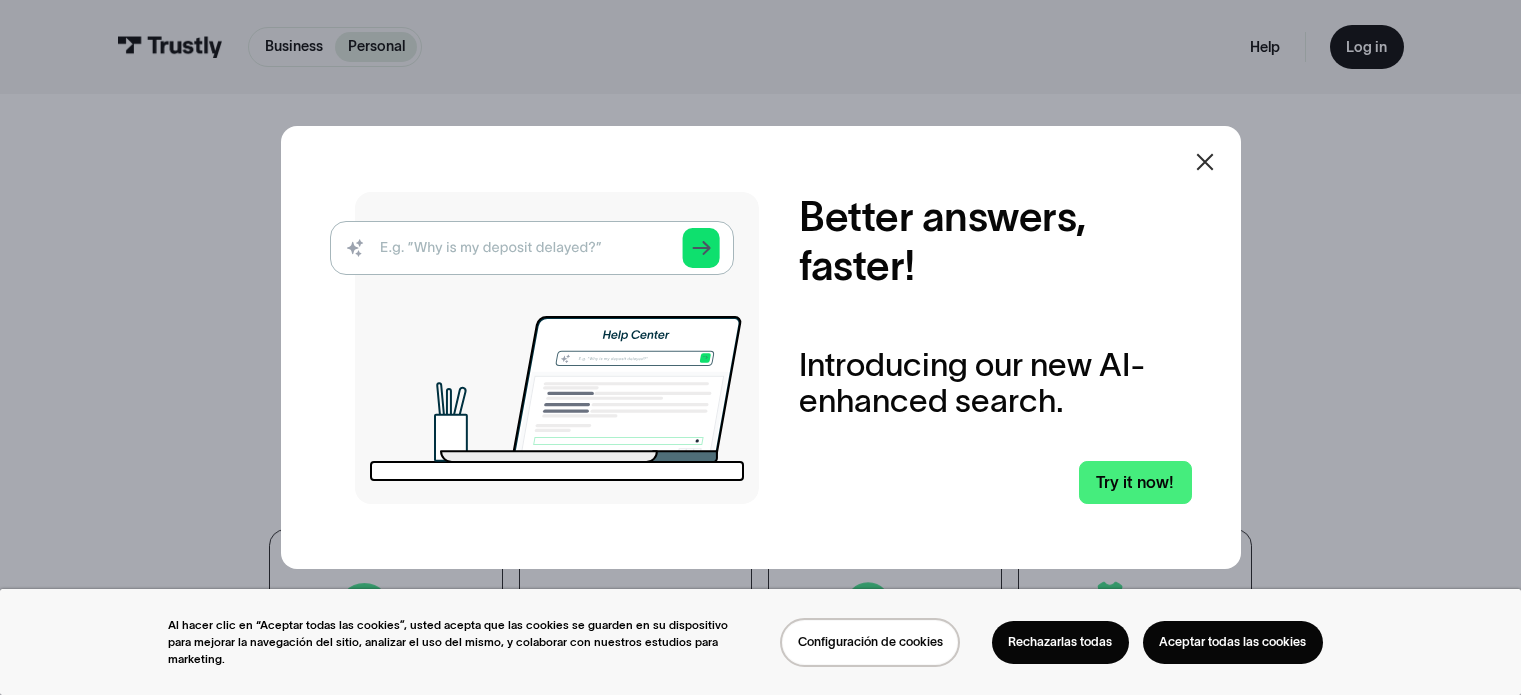 scroll, scrollTop: 0, scrollLeft: 0, axis: both 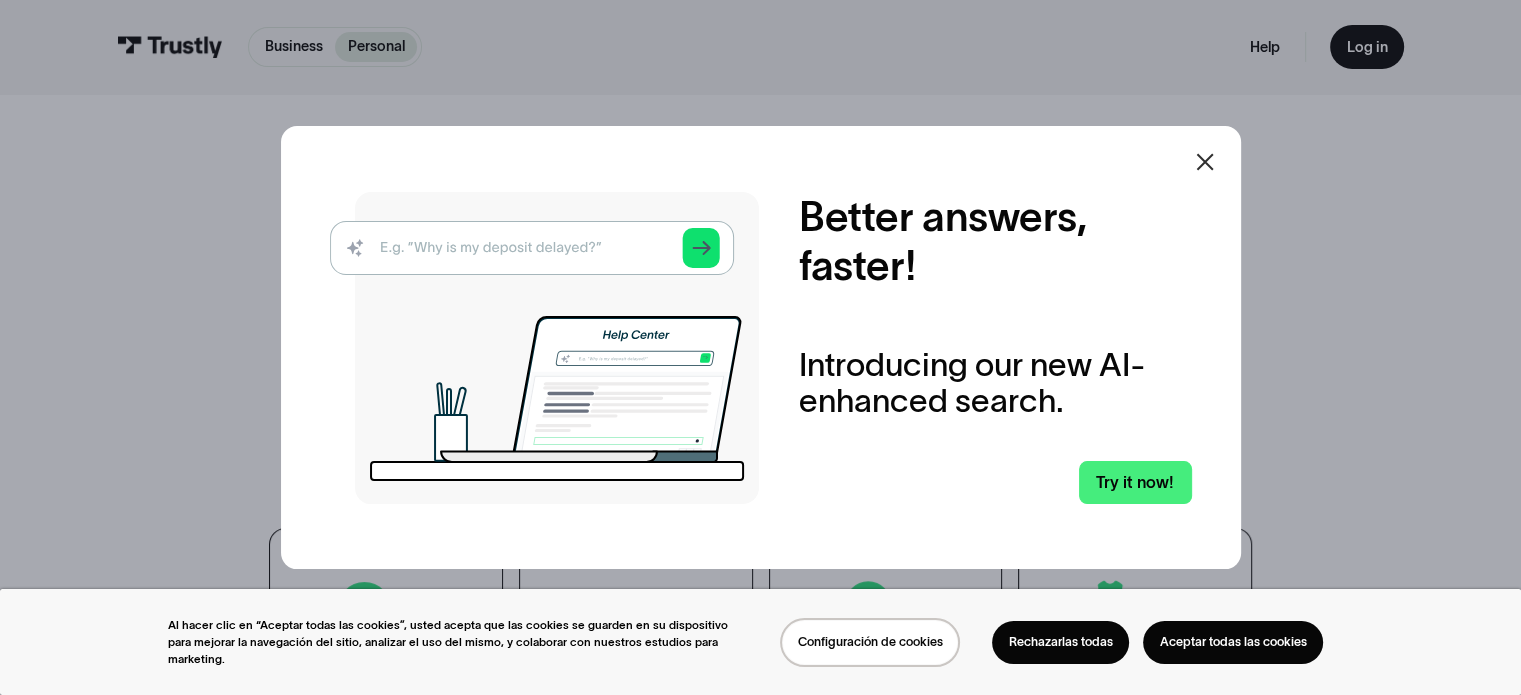 click at bounding box center (1205, 162) 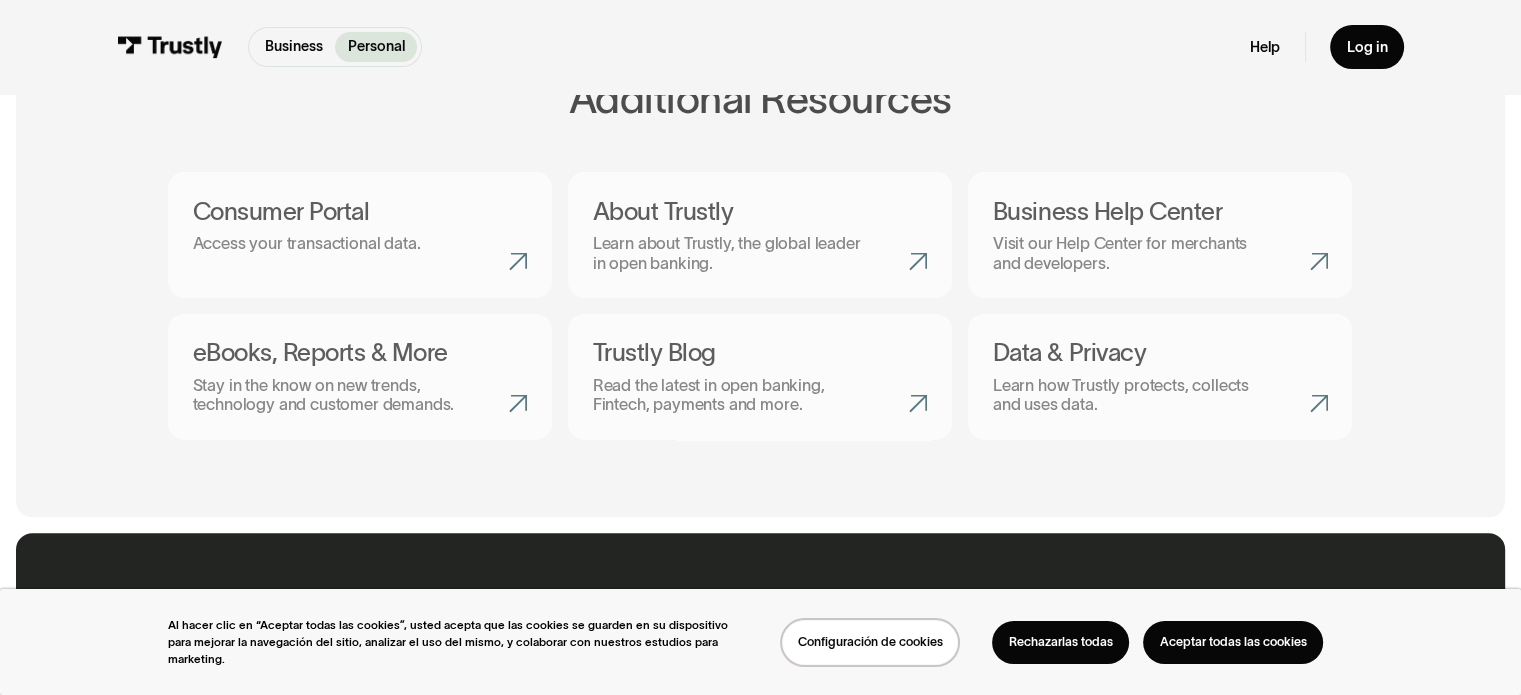 scroll, scrollTop: 895, scrollLeft: 0, axis: vertical 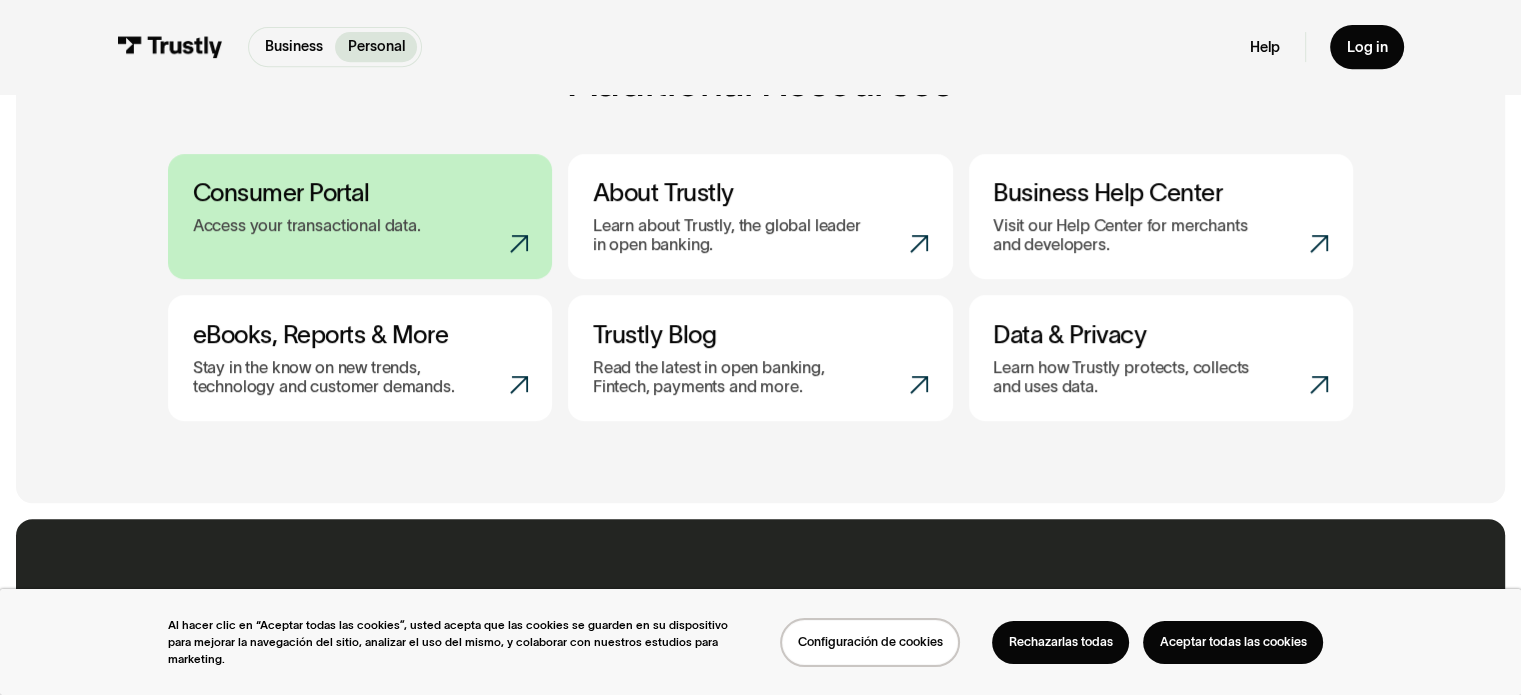 click on "Consumer Portal Access your transactional data." at bounding box center (360, 217) 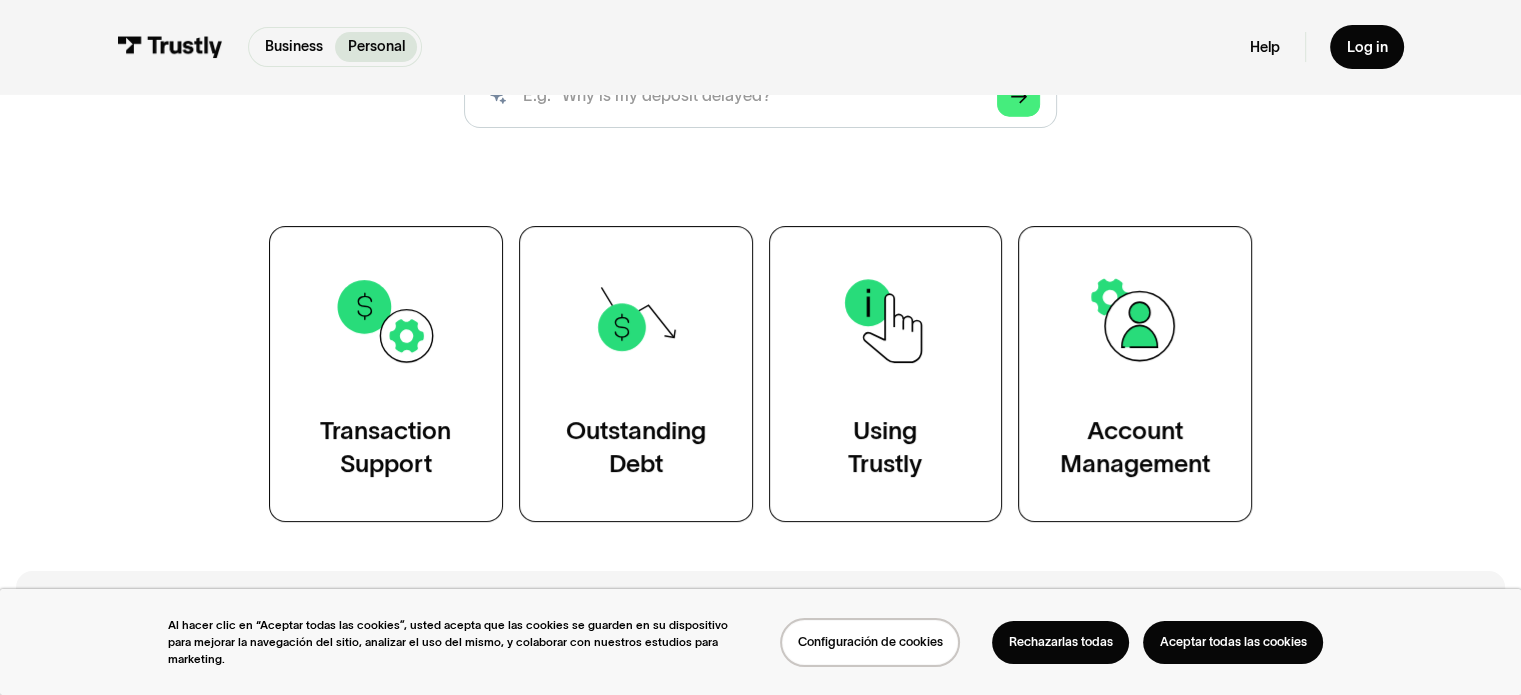 scroll, scrollTop: 288, scrollLeft: 0, axis: vertical 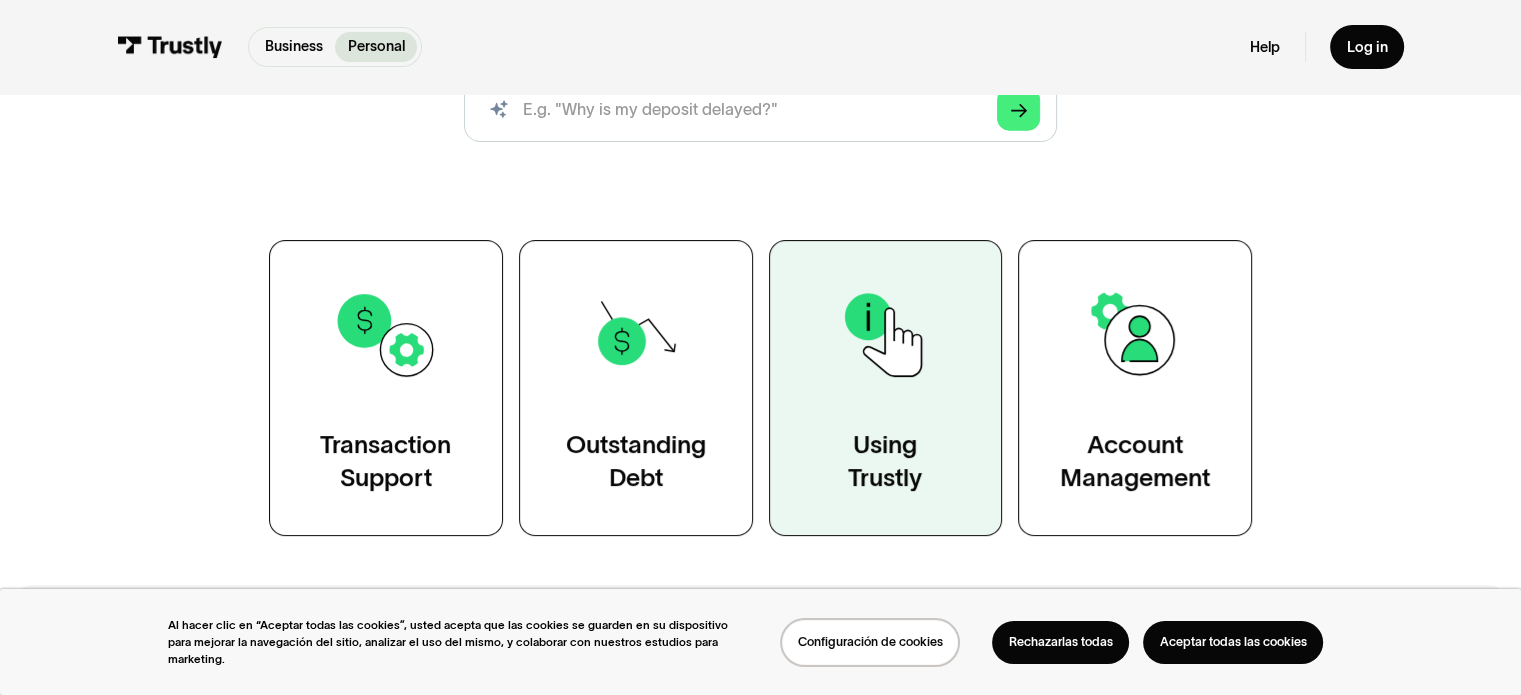 click on "Using Trustly" at bounding box center (886, 388) 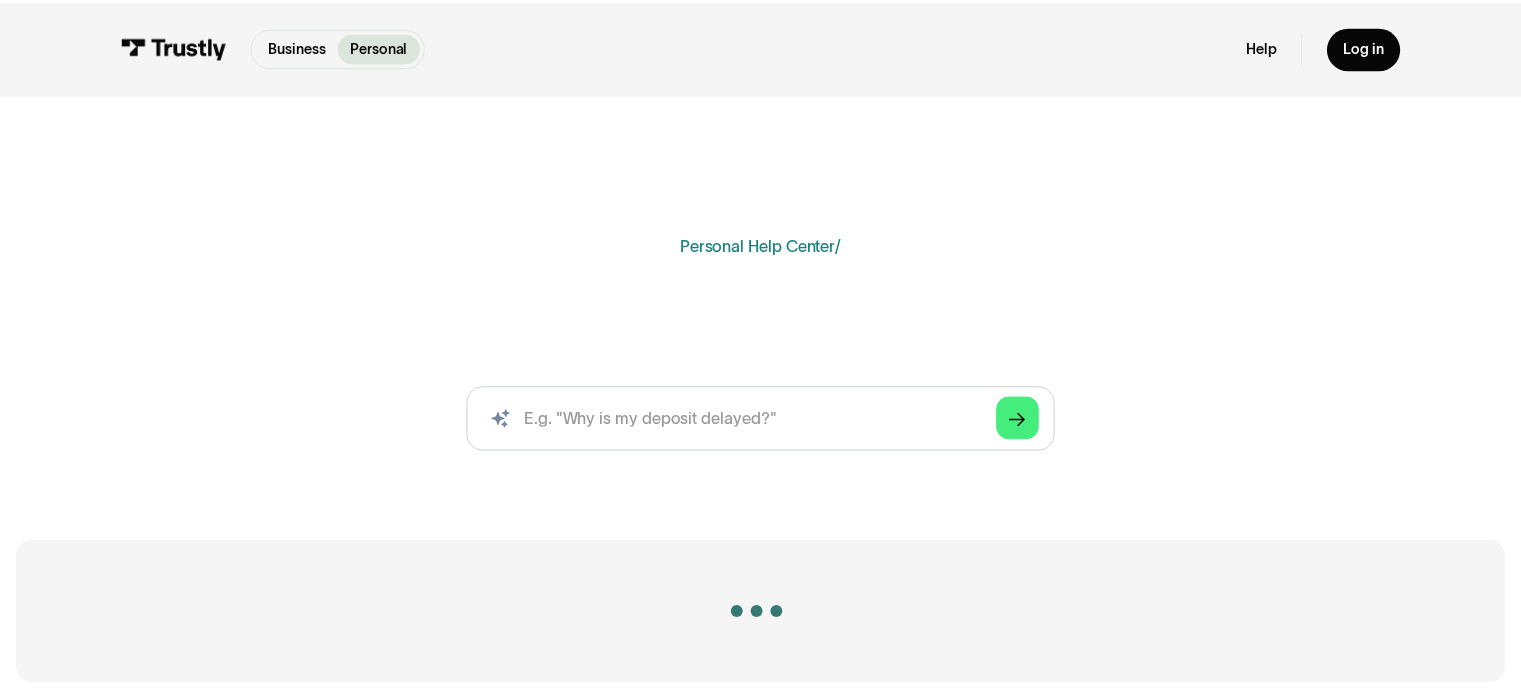 scroll, scrollTop: 0, scrollLeft: 0, axis: both 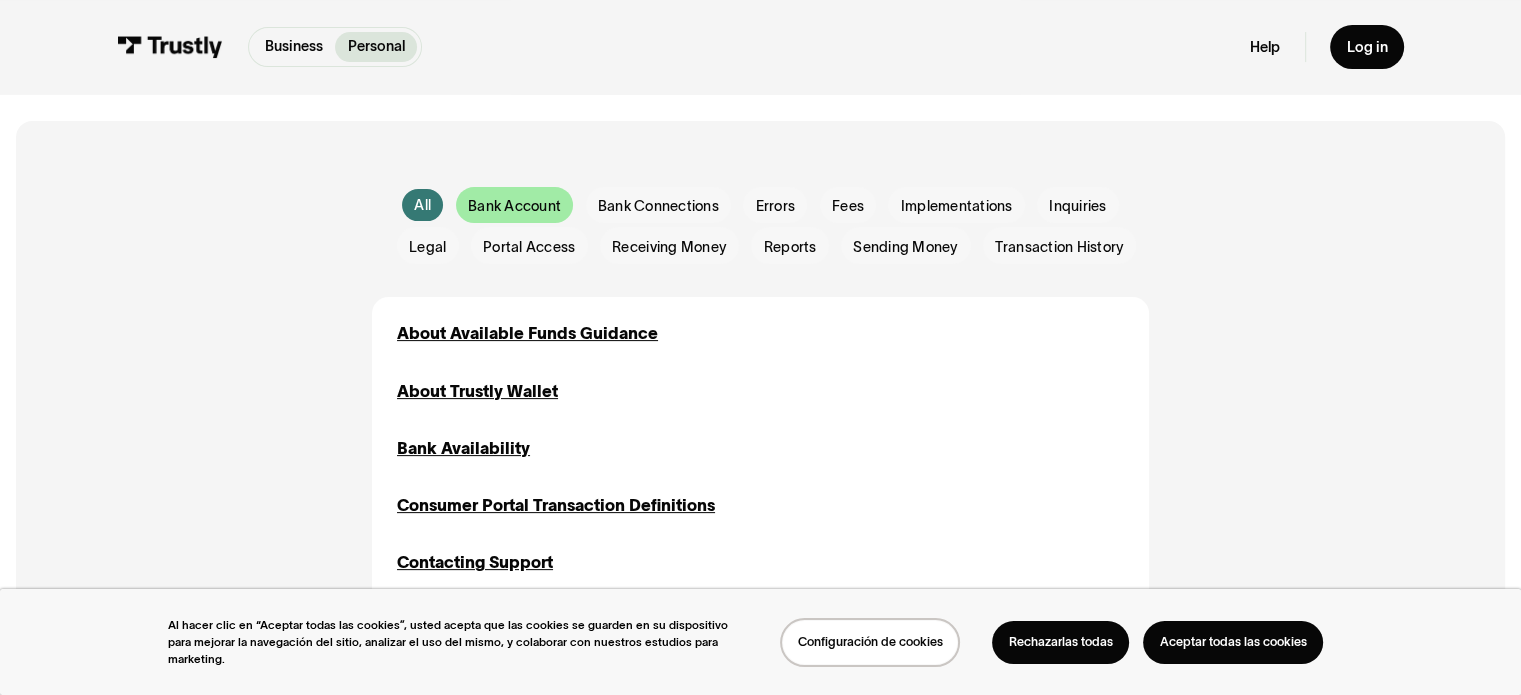 click on "Bank Account" at bounding box center [0, 0] 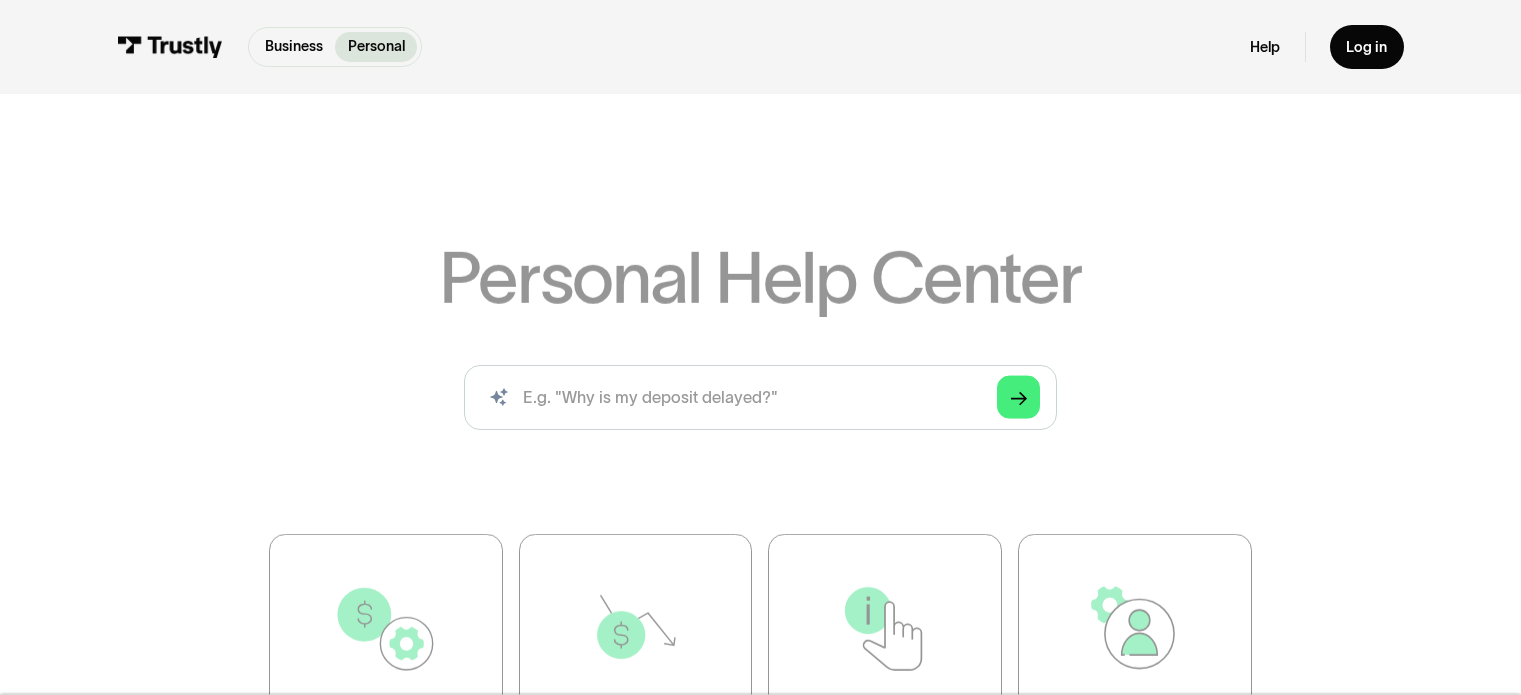 scroll, scrollTop: 288, scrollLeft: 0, axis: vertical 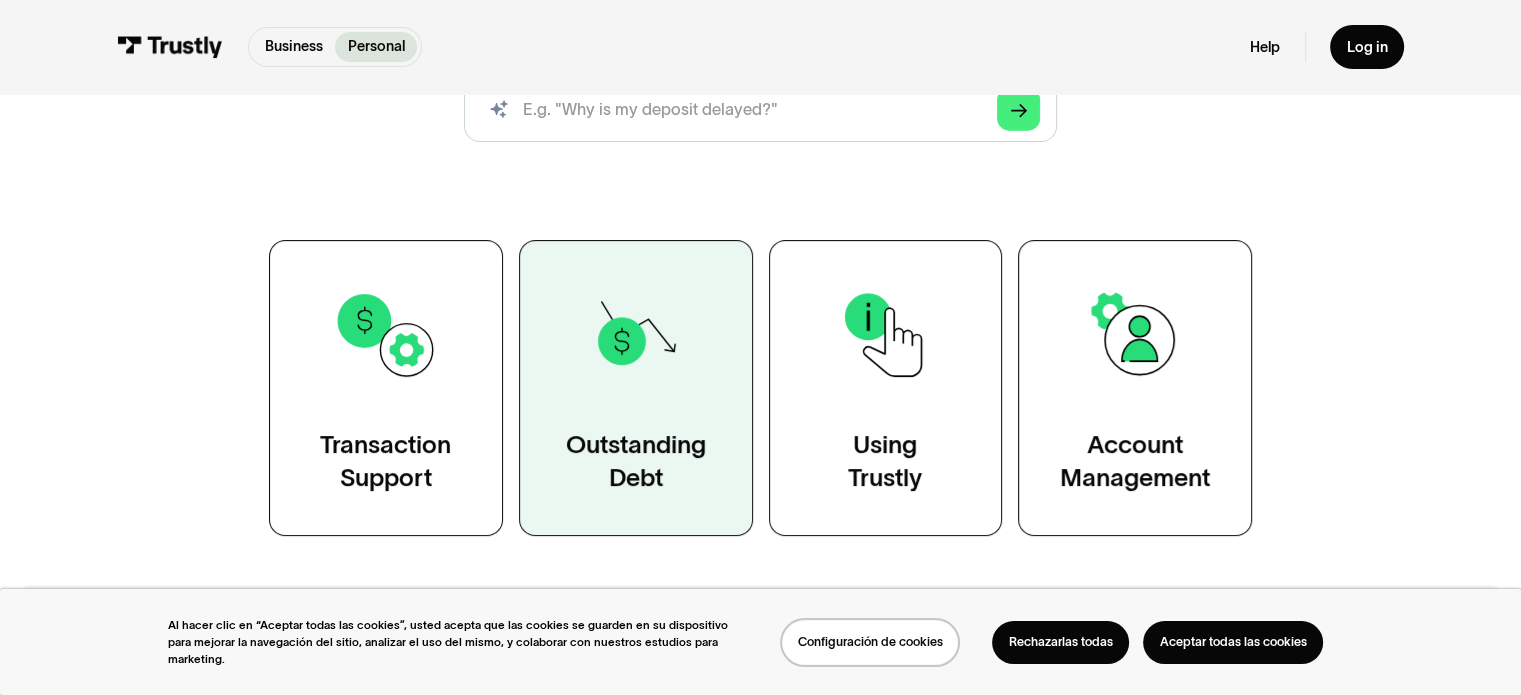 click at bounding box center [636, 335] 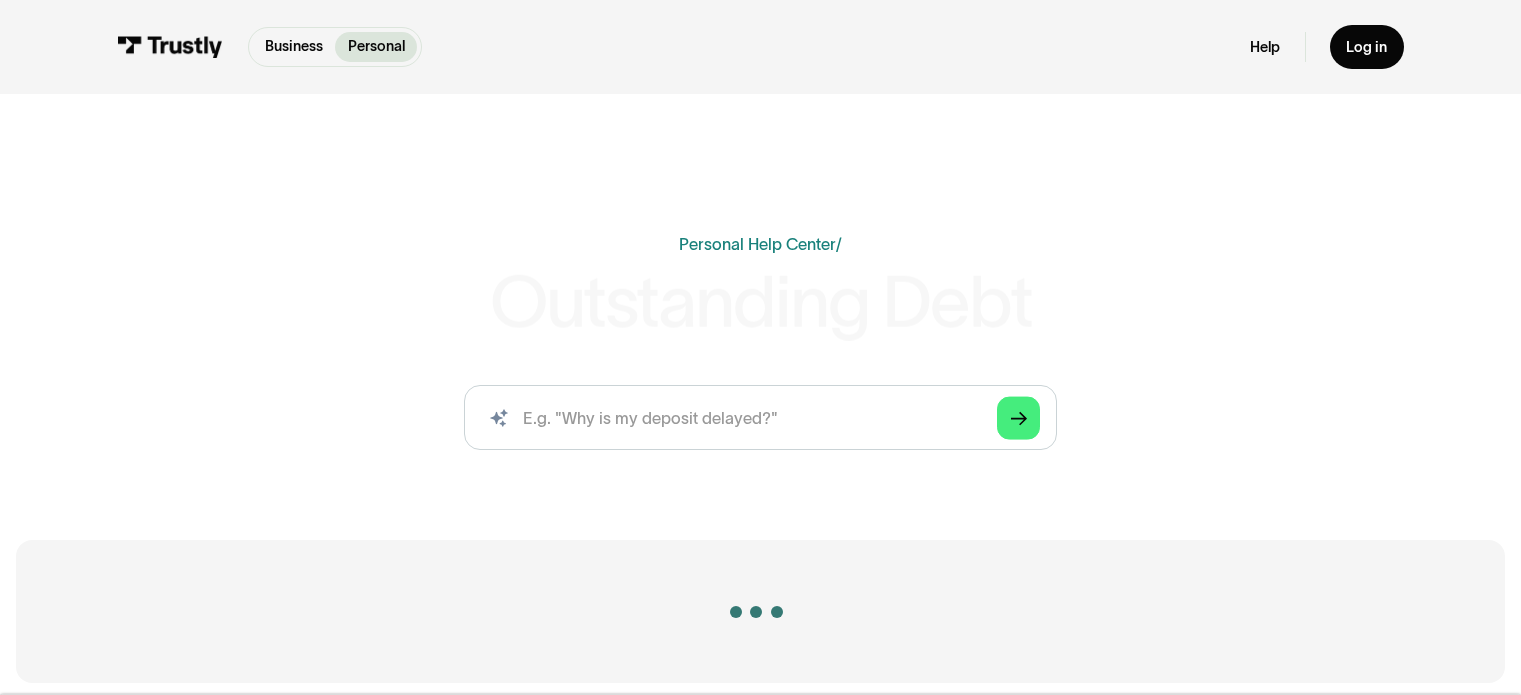 scroll, scrollTop: 0, scrollLeft: 0, axis: both 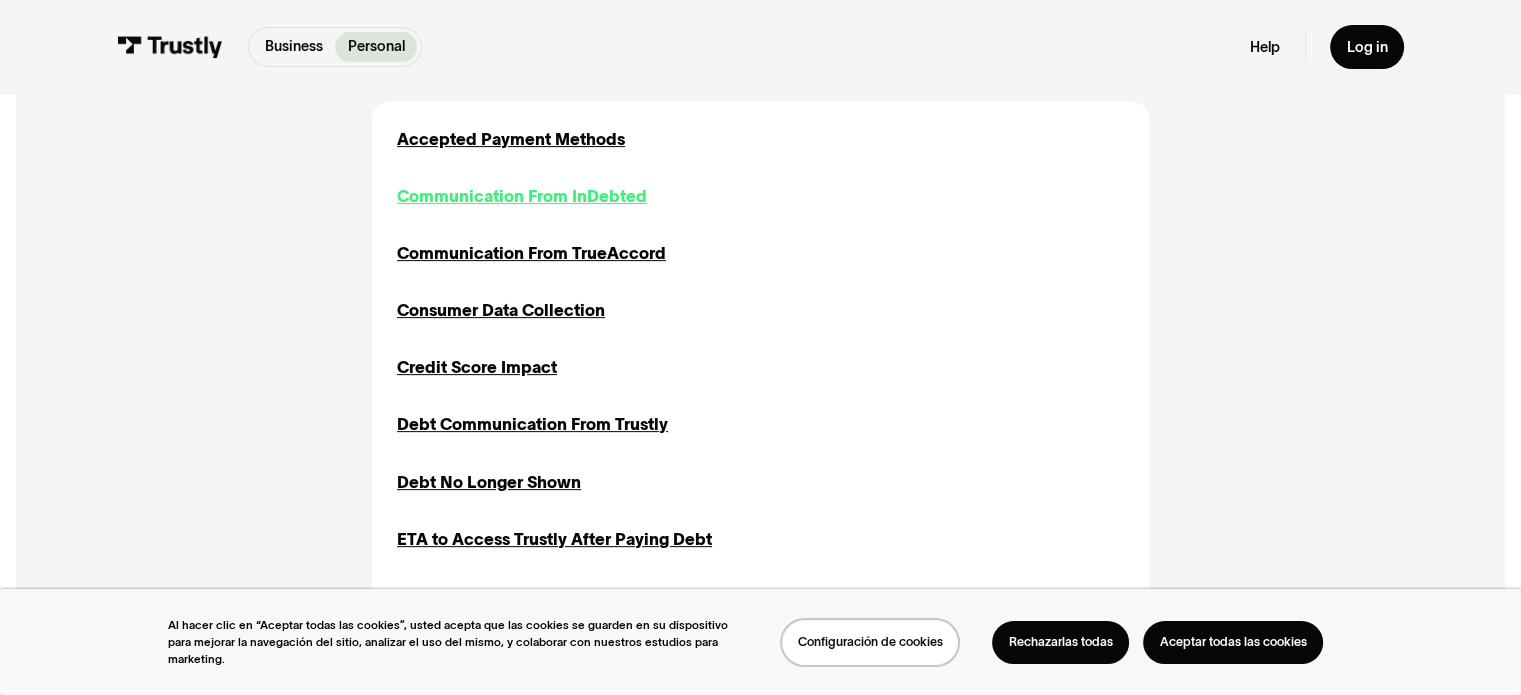 click on "Communication From InDebted" at bounding box center (522, 196) 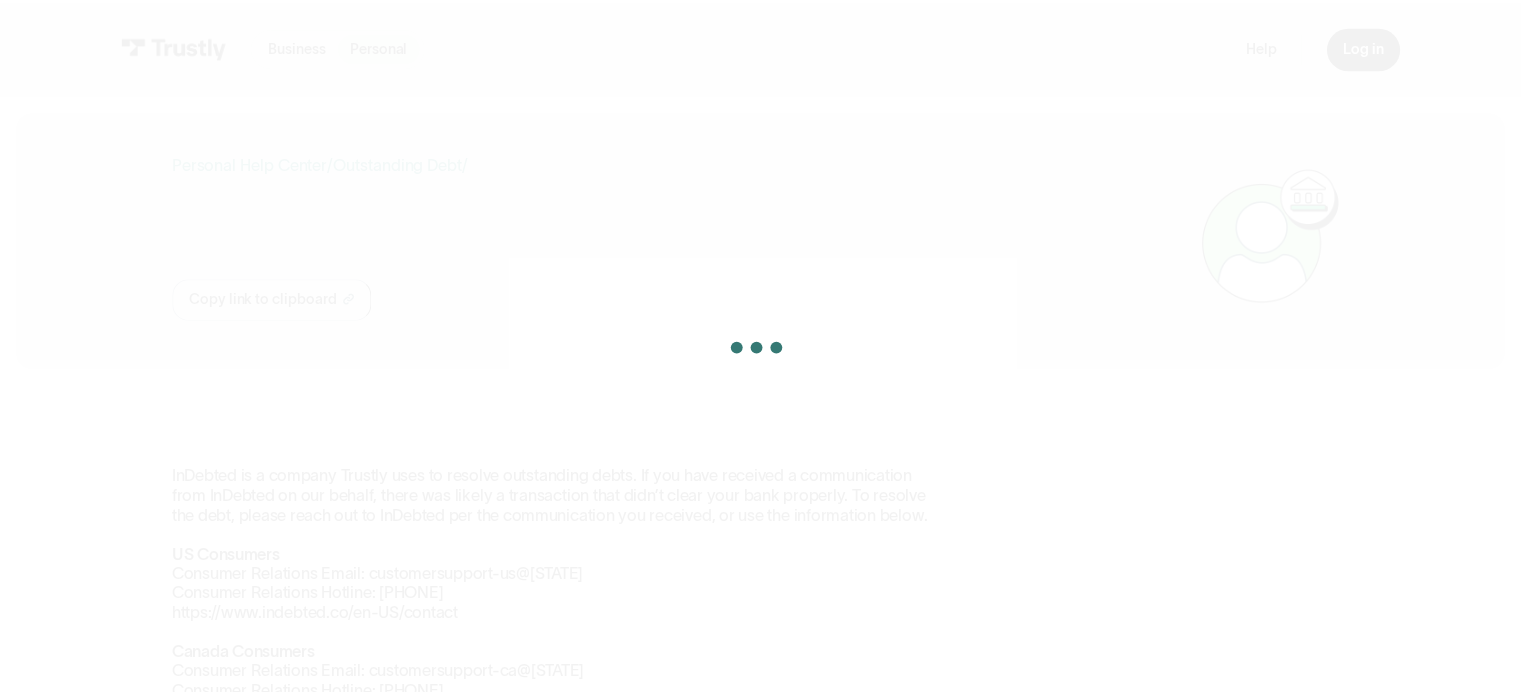 scroll, scrollTop: 0, scrollLeft: 0, axis: both 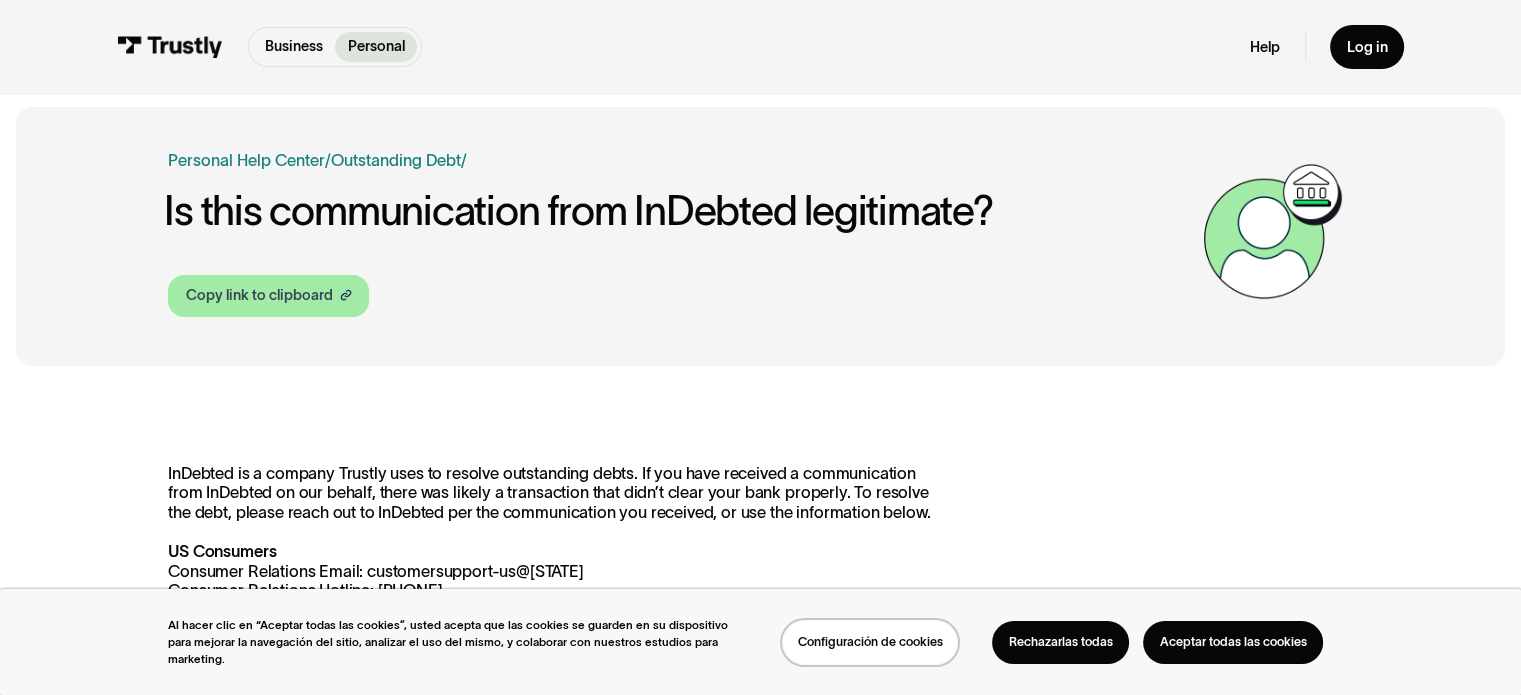 click on "Copy link to clipboard" at bounding box center [259, 295] 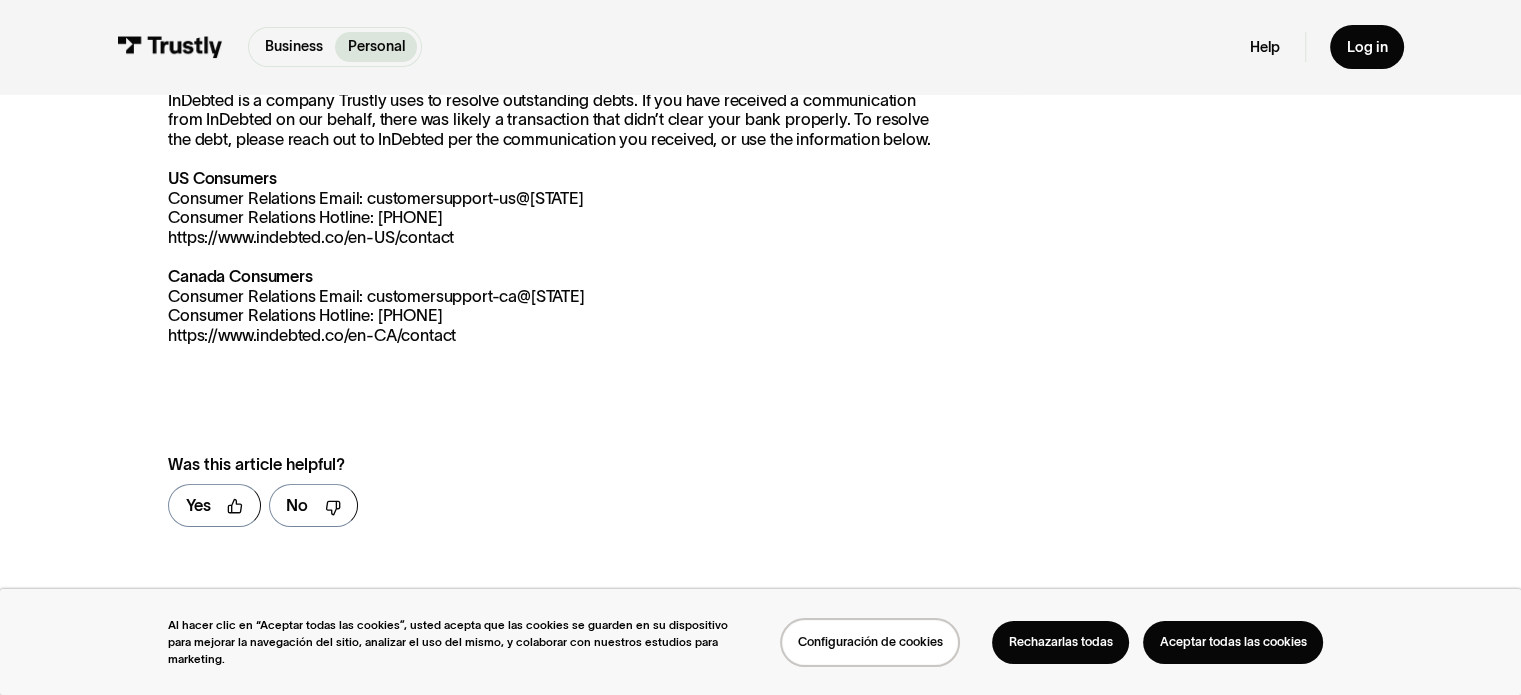 scroll, scrollTop: 401, scrollLeft: 0, axis: vertical 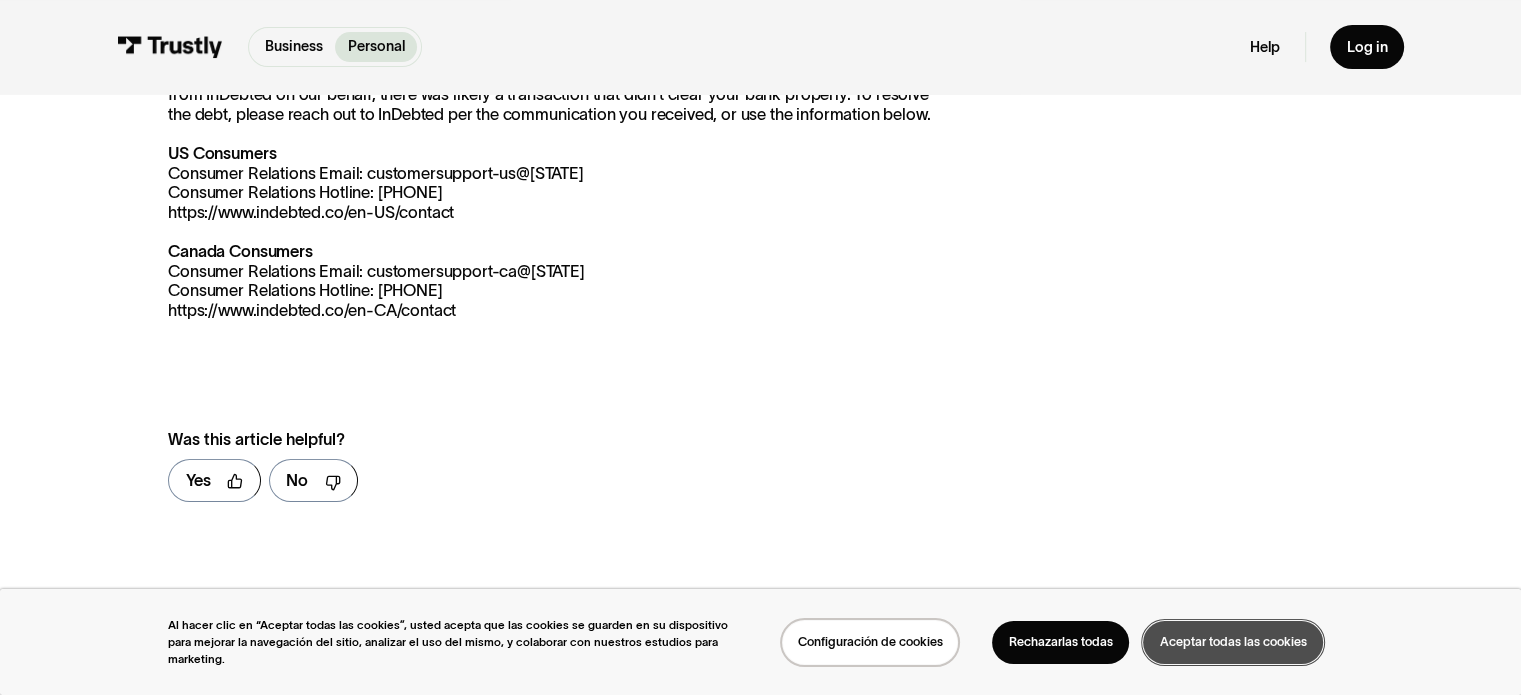 click on "Aceptar todas las cookies" at bounding box center (1233, 642) 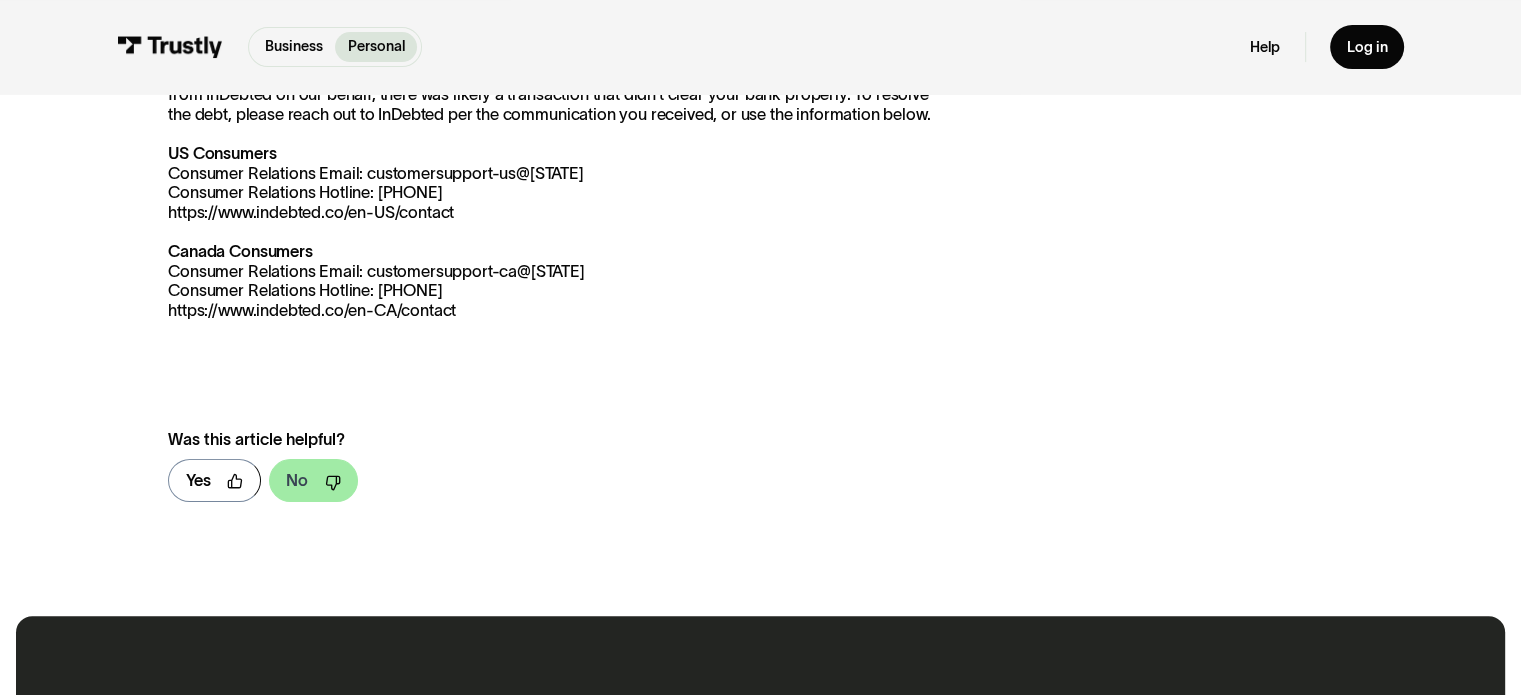 click on "No" at bounding box center [313, 480] 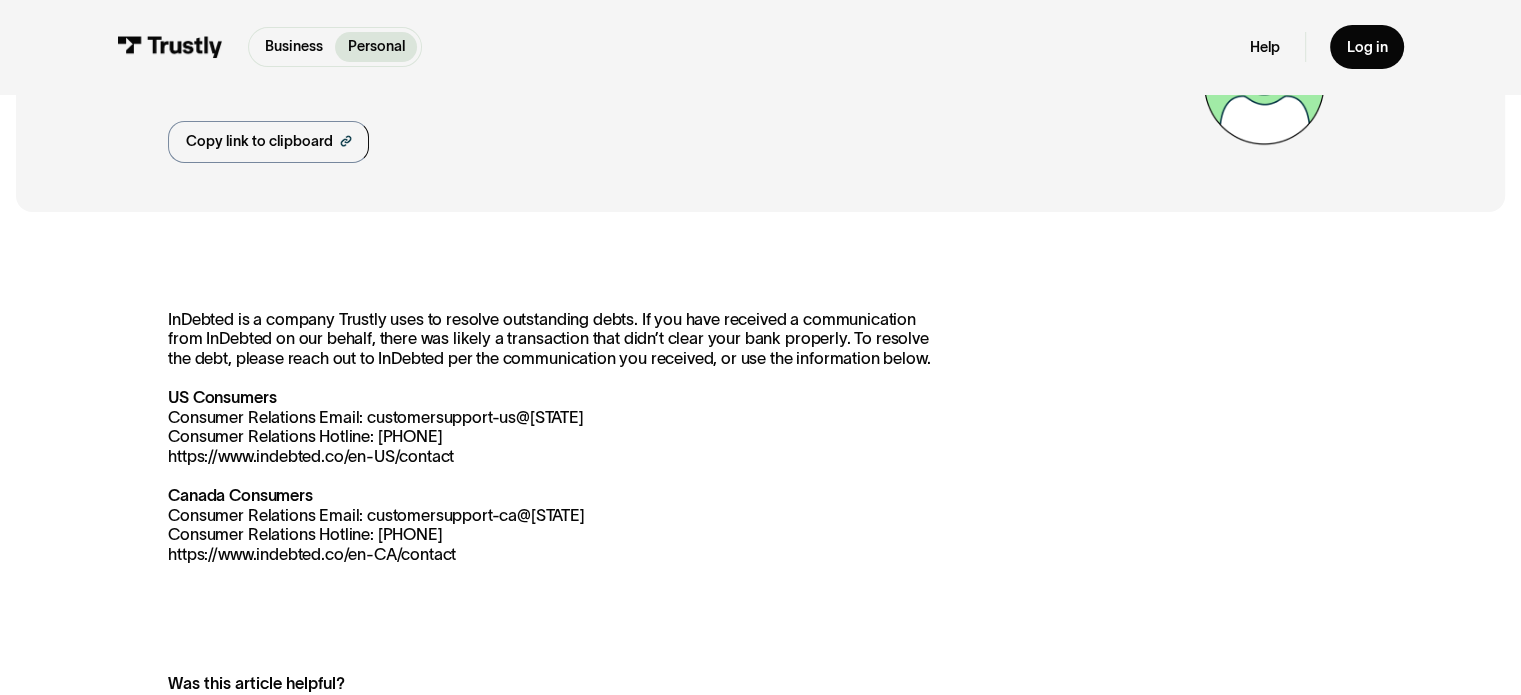 scroll, scrollTop: 154, scrollLeft: 0, axis: vertical 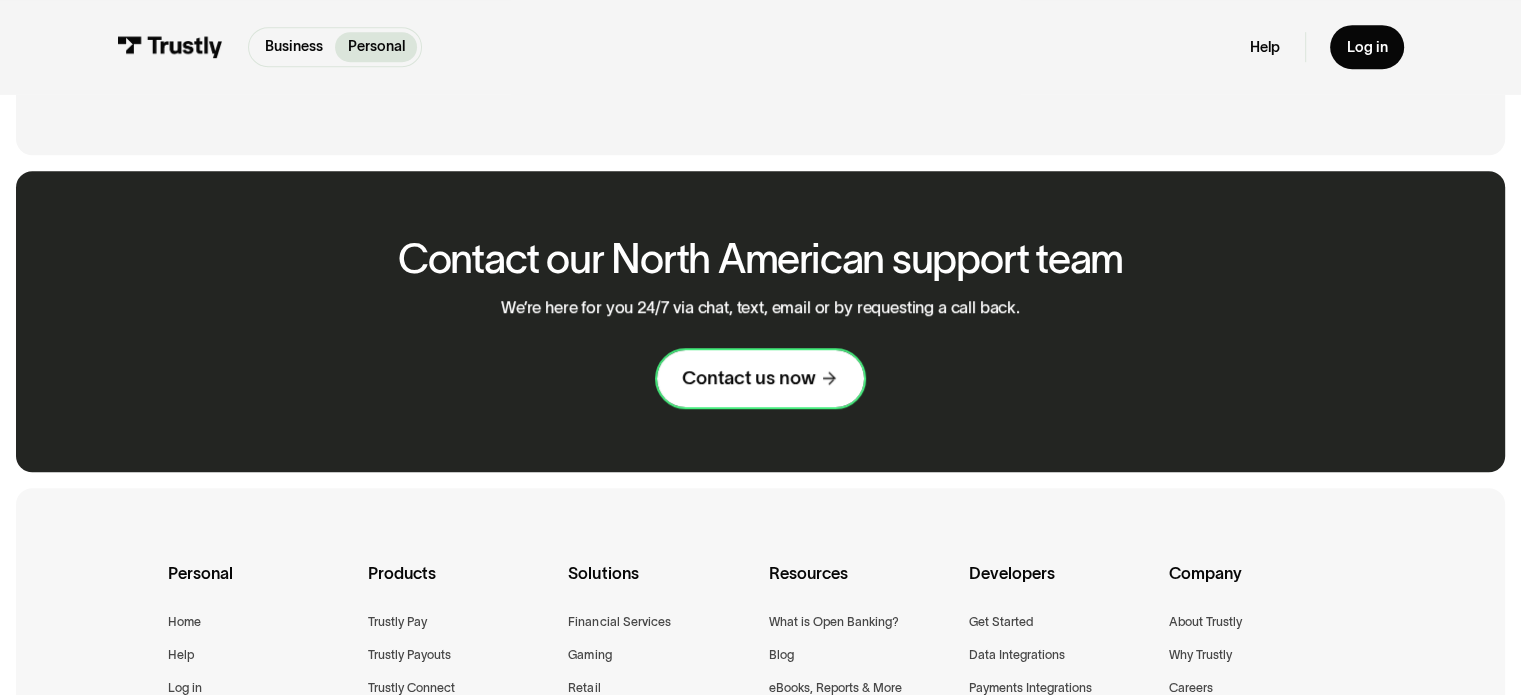 click on "Contact us now" at bounding box center [748, 378] 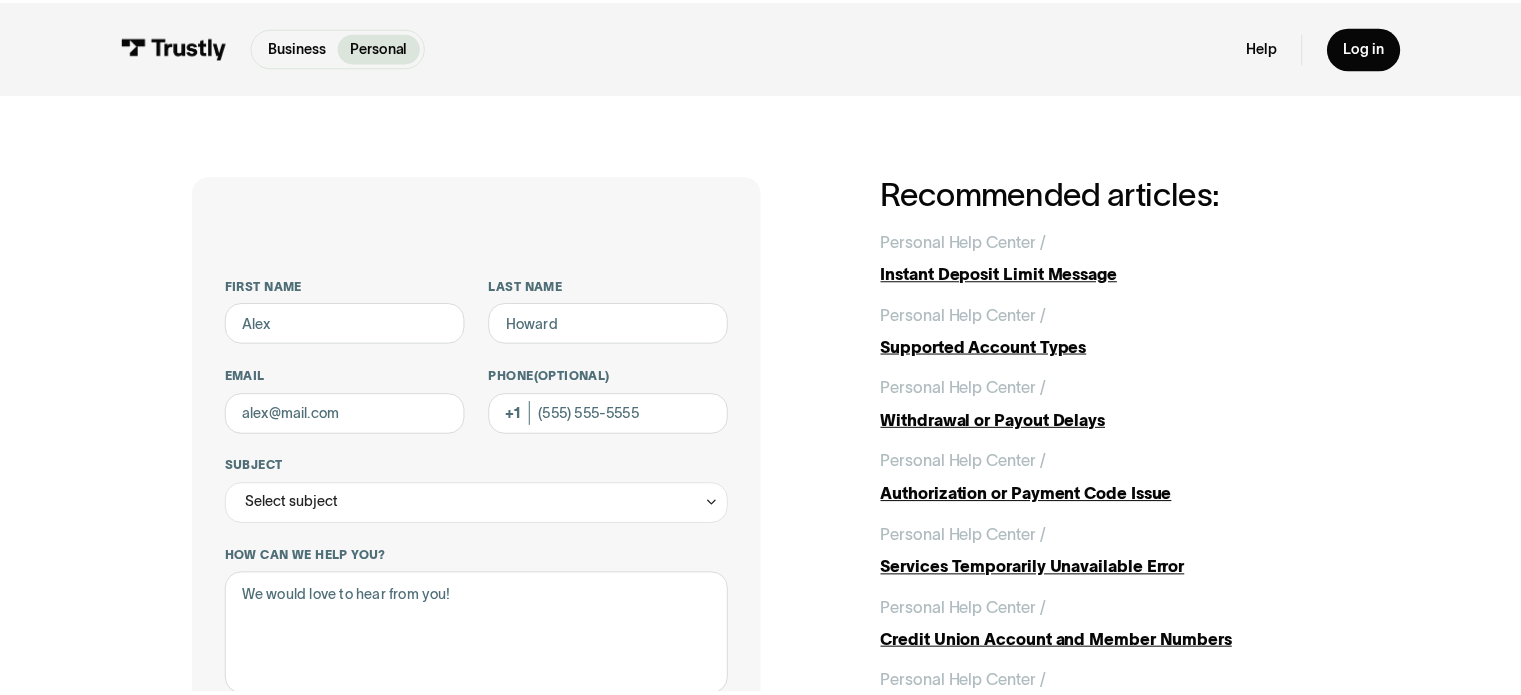 scroll, scrollTop: 0, scrollLeft: 0, axis: both 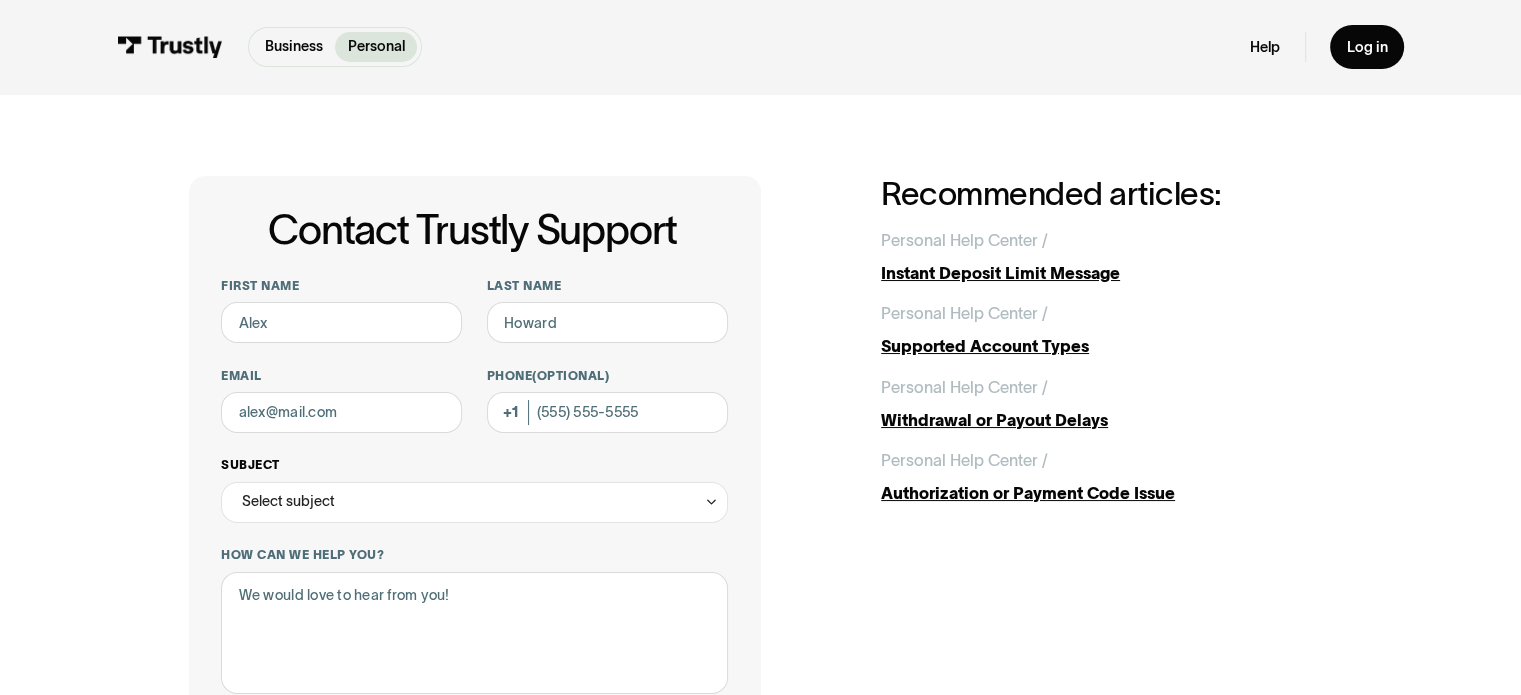 click on "Select subject" at bounding box center [474, 502] 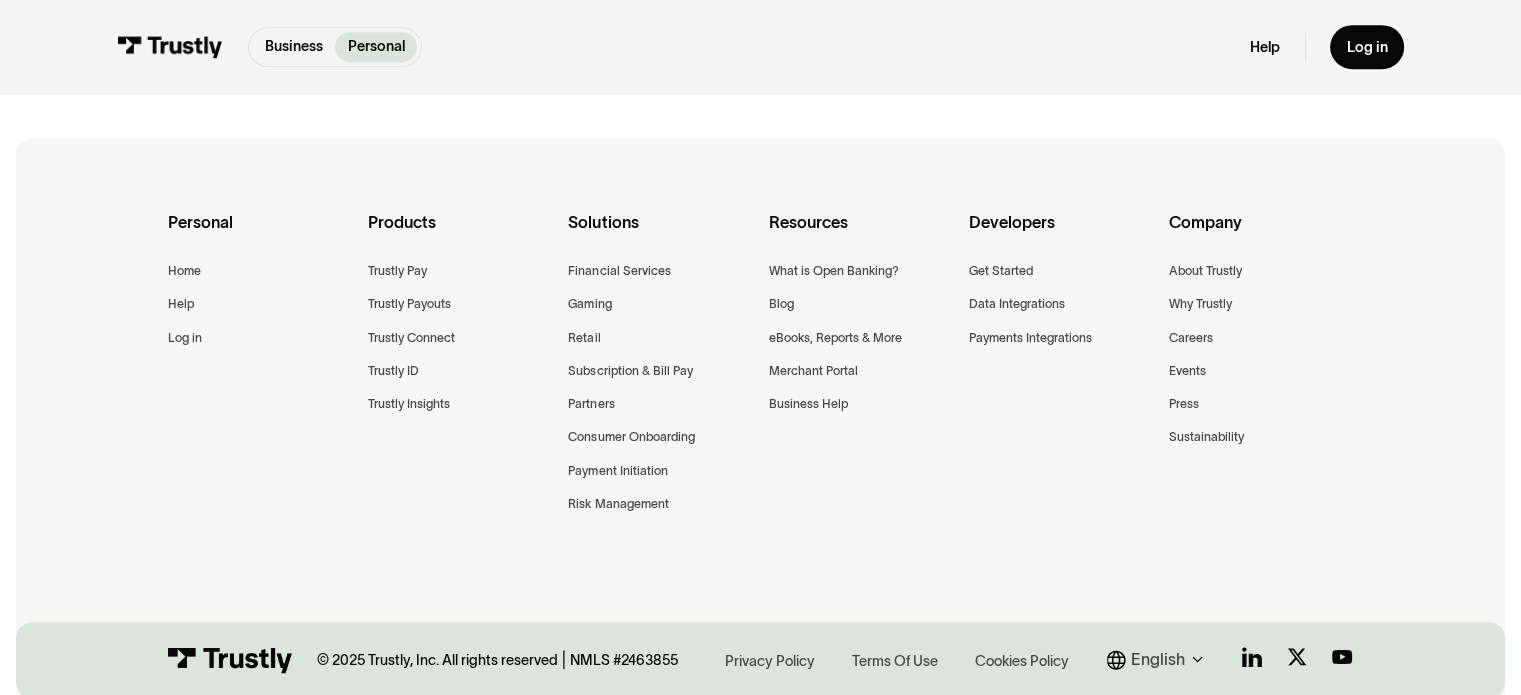 scroll, scrollTop: 1097, scrollLeft: 0, axis: vertical 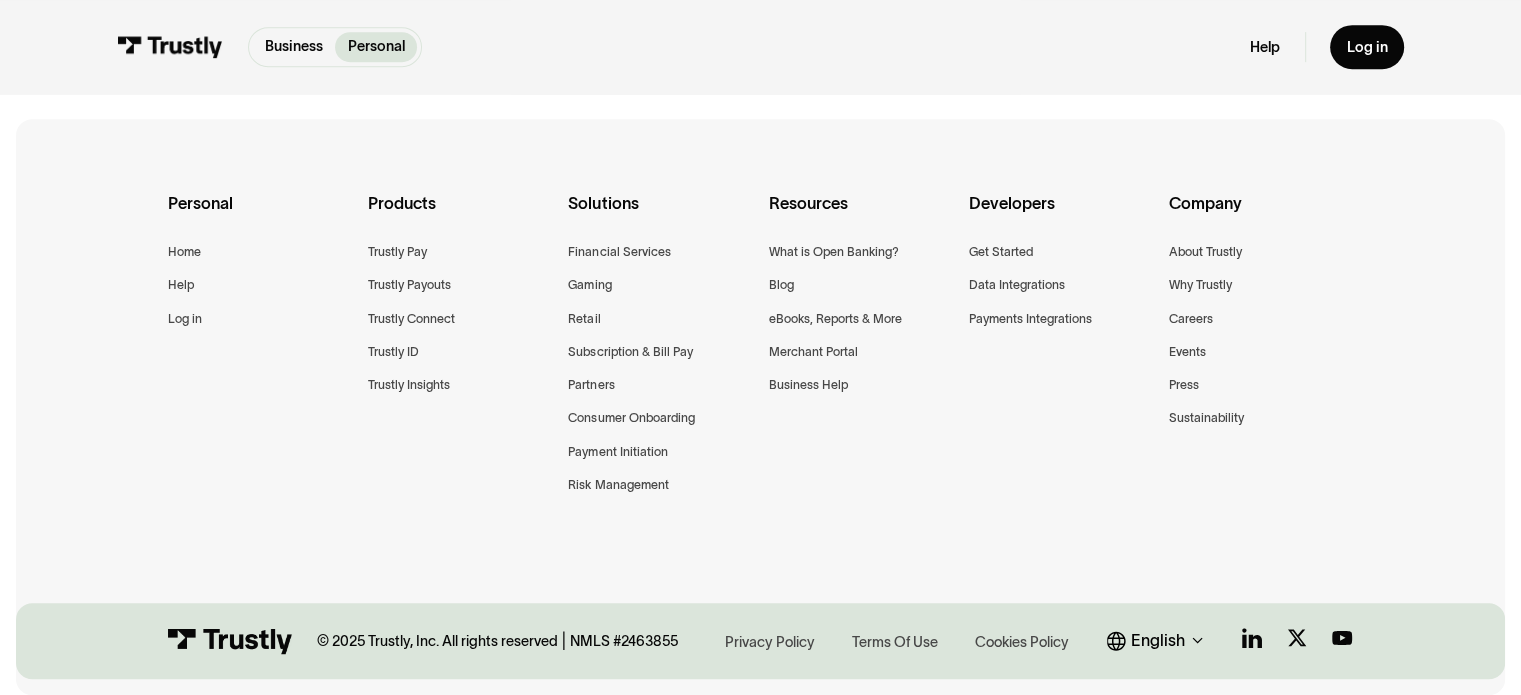 click on "English" at bounding box center [1158, 640] 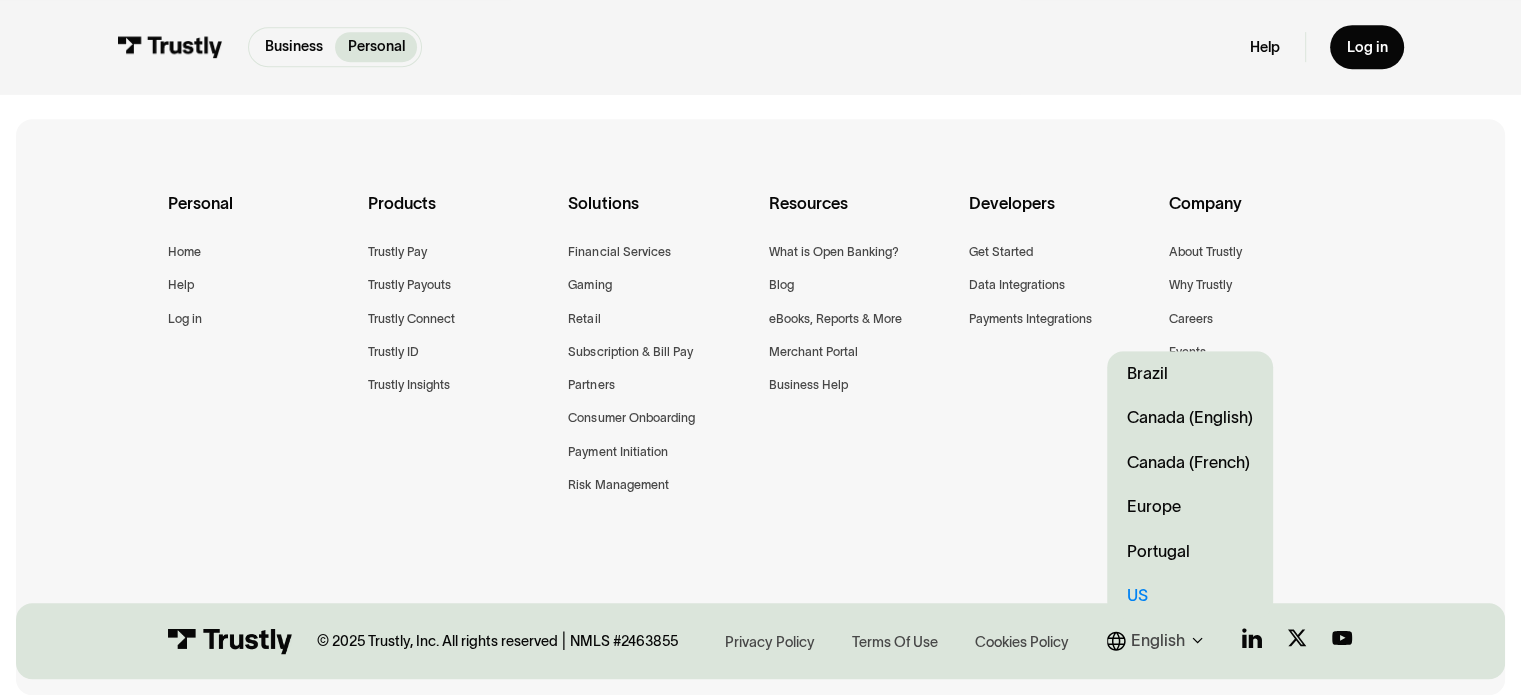 click on "Personal Home Help Log in Products Trustly Pay Trustly Payouts Trustly Connect Trustly ID Trustly Insights Solutions Financial Services Gaming Retail Subscription & Bill Pay Partners Consumer Onboarding Payment Initiation Risk Management Resources What is Open Banking? Blog eBooks, Reports & More Merchant Portal Business Help Developers Get Started Data Integrations Payments Integrations Company About Trustly Why Trustly Careers Events Press Sustainability" at bounding box center (760, 369) 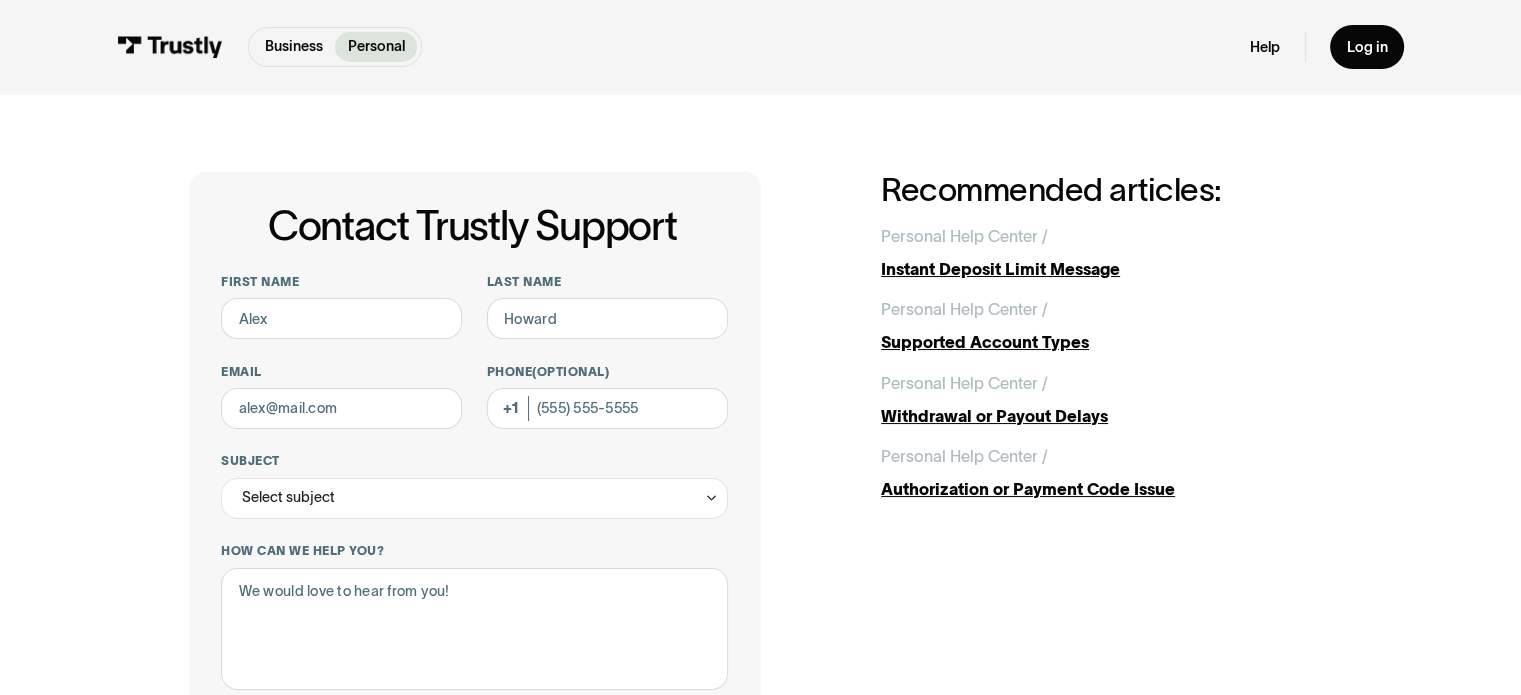 scroll, scrollTop: 0, scrollLeft: 0, axis: both 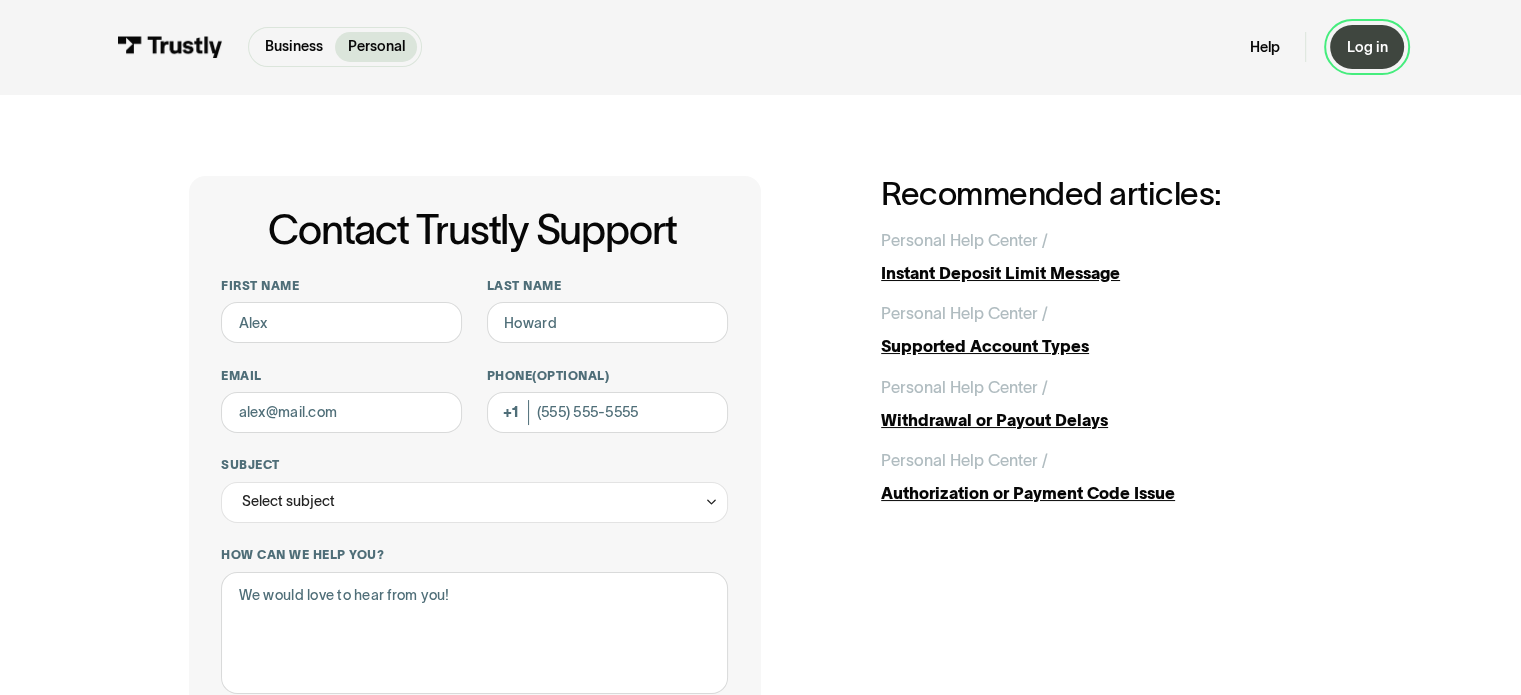 click on "Log in" at bounding box center [1366, 47] 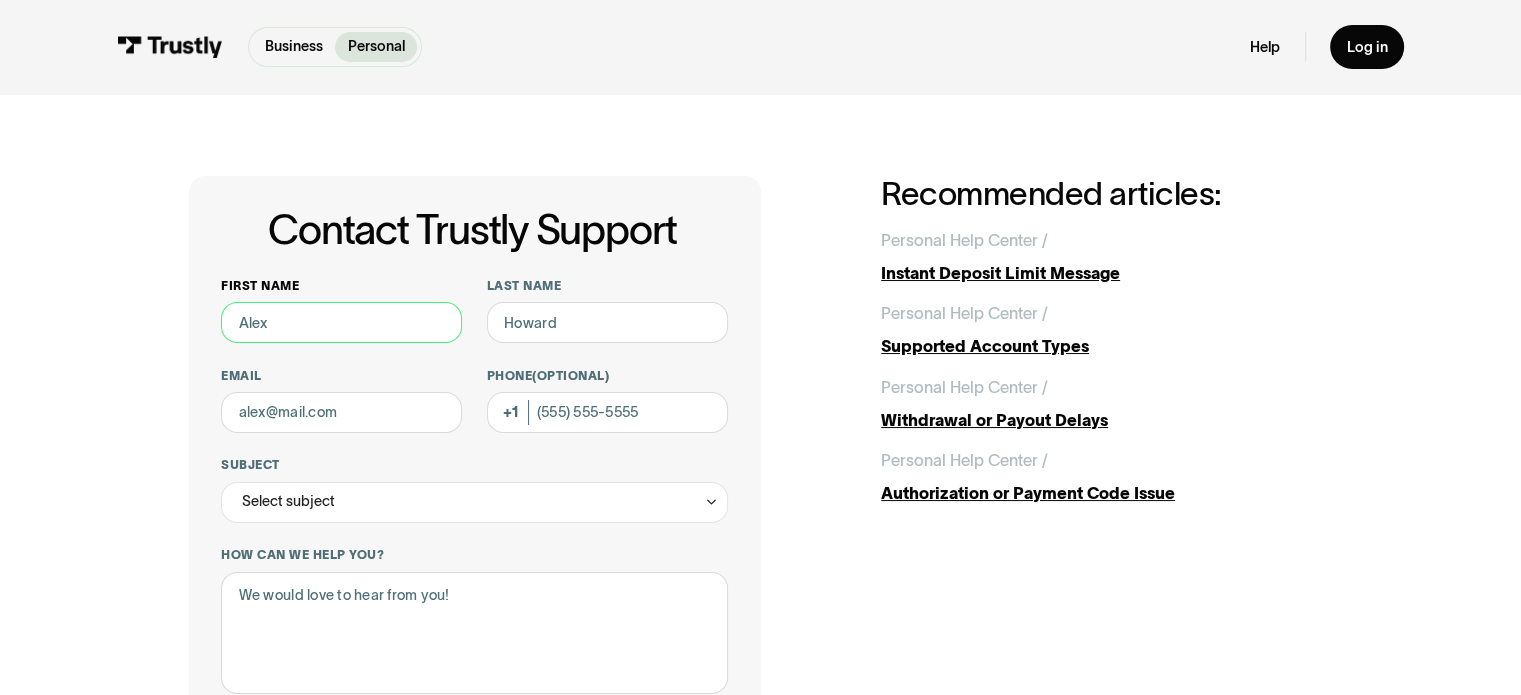 click on "First name" at bounding box center [341, 322] 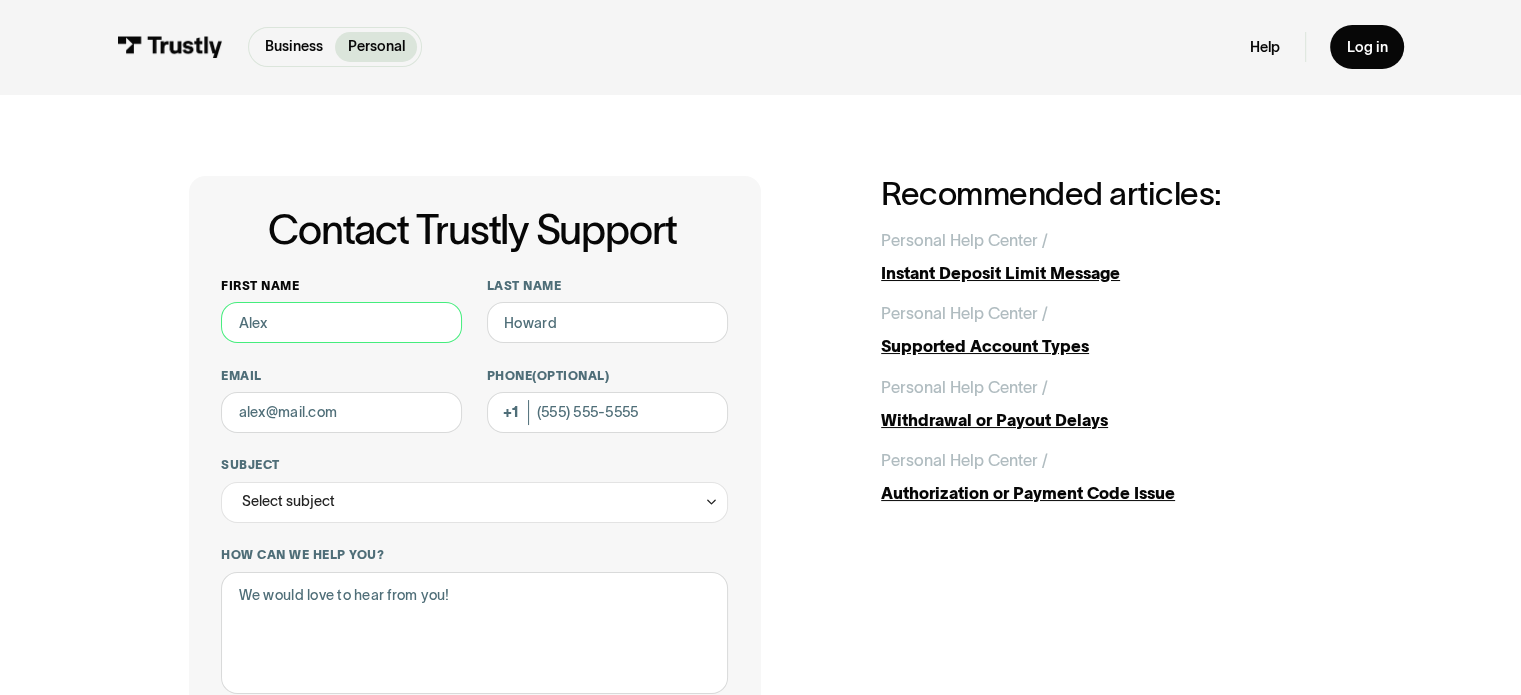 type on "[LAST] [INITIAL]" 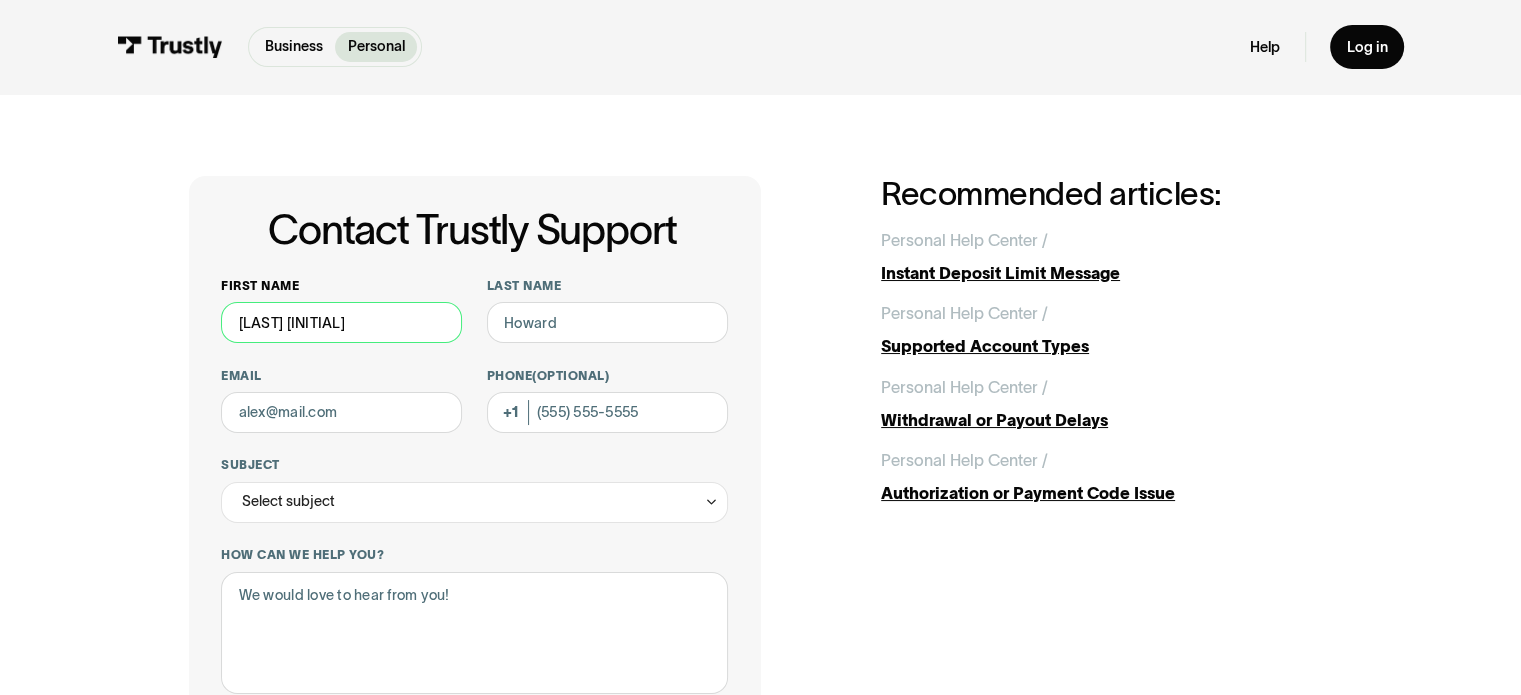 type on "[FIRST] [LAST]" 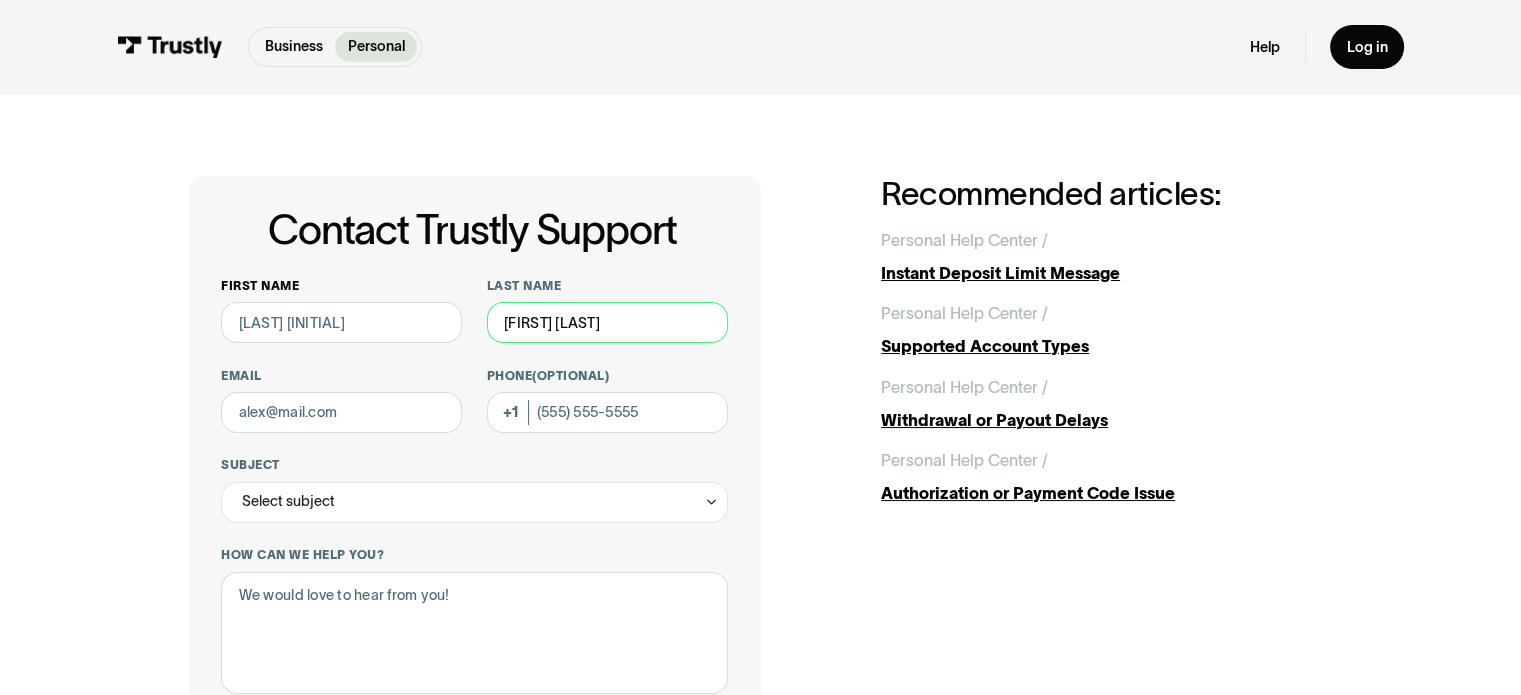 type on "[EMAIL]" 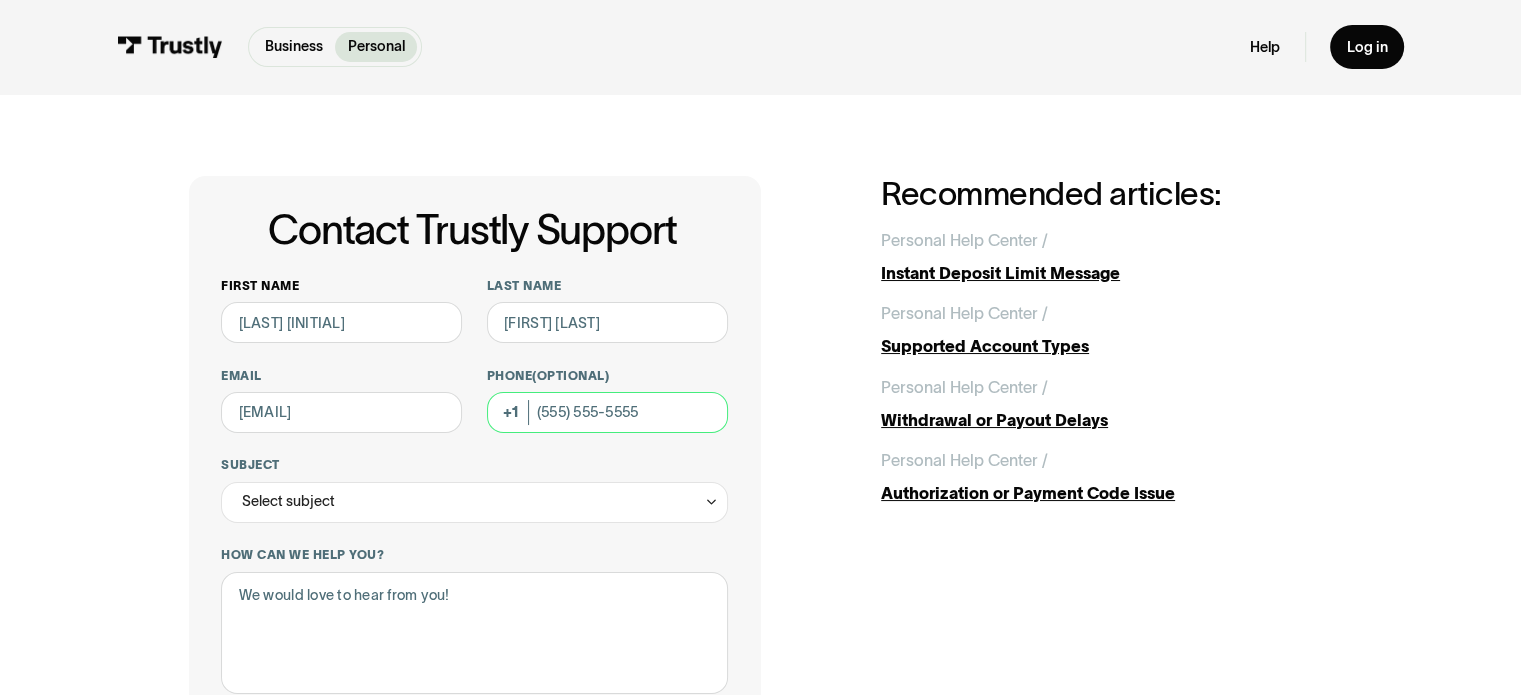 type on "[PHONE]" 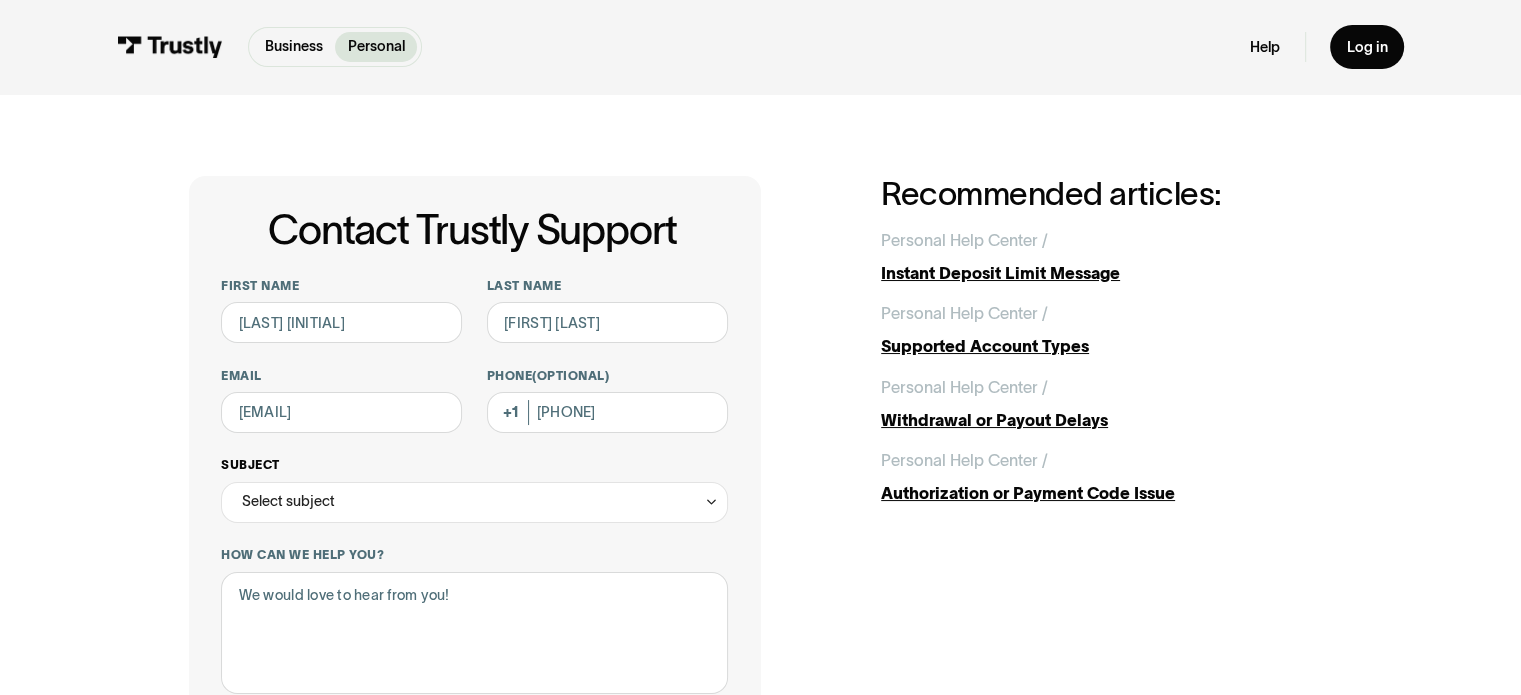 click at bounding box center (711, 502) 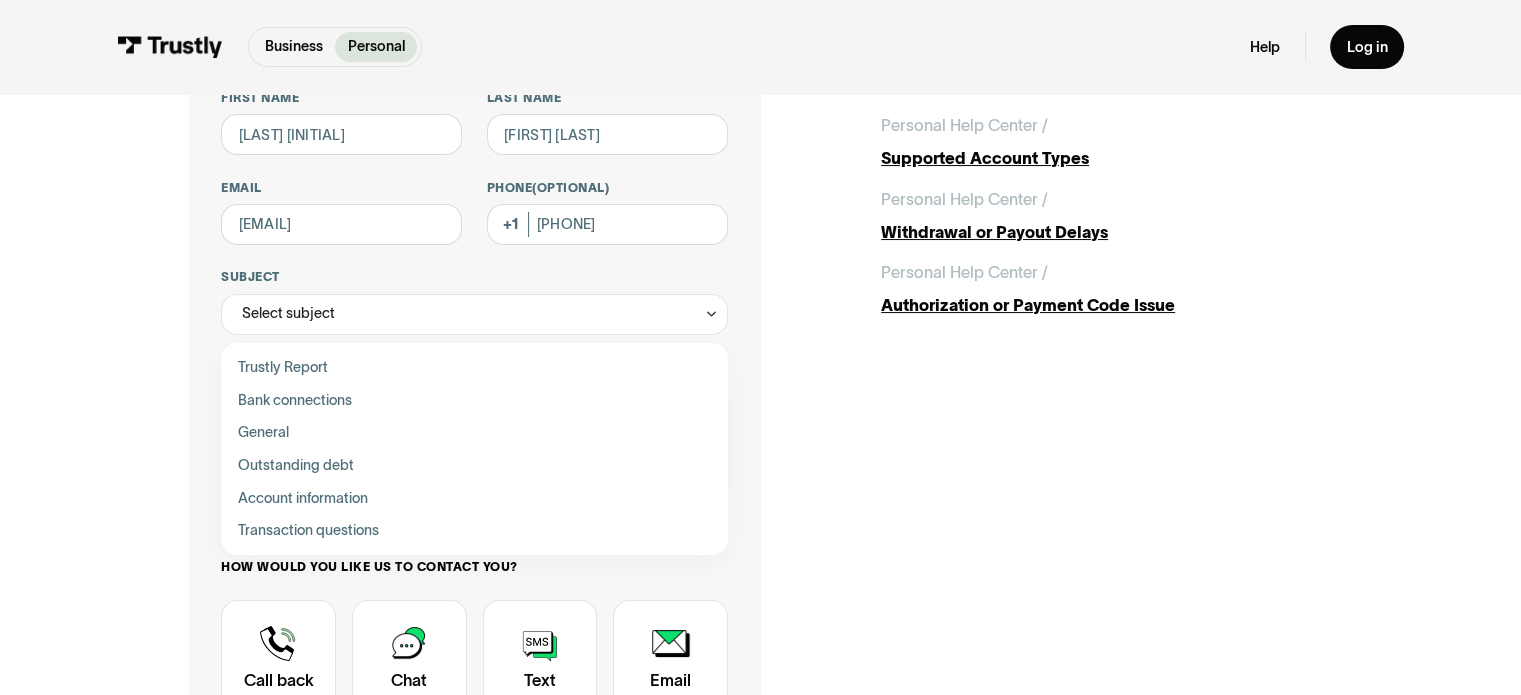 scroll, scrollTop: 207, scrollLeft: 0, axis: vertical 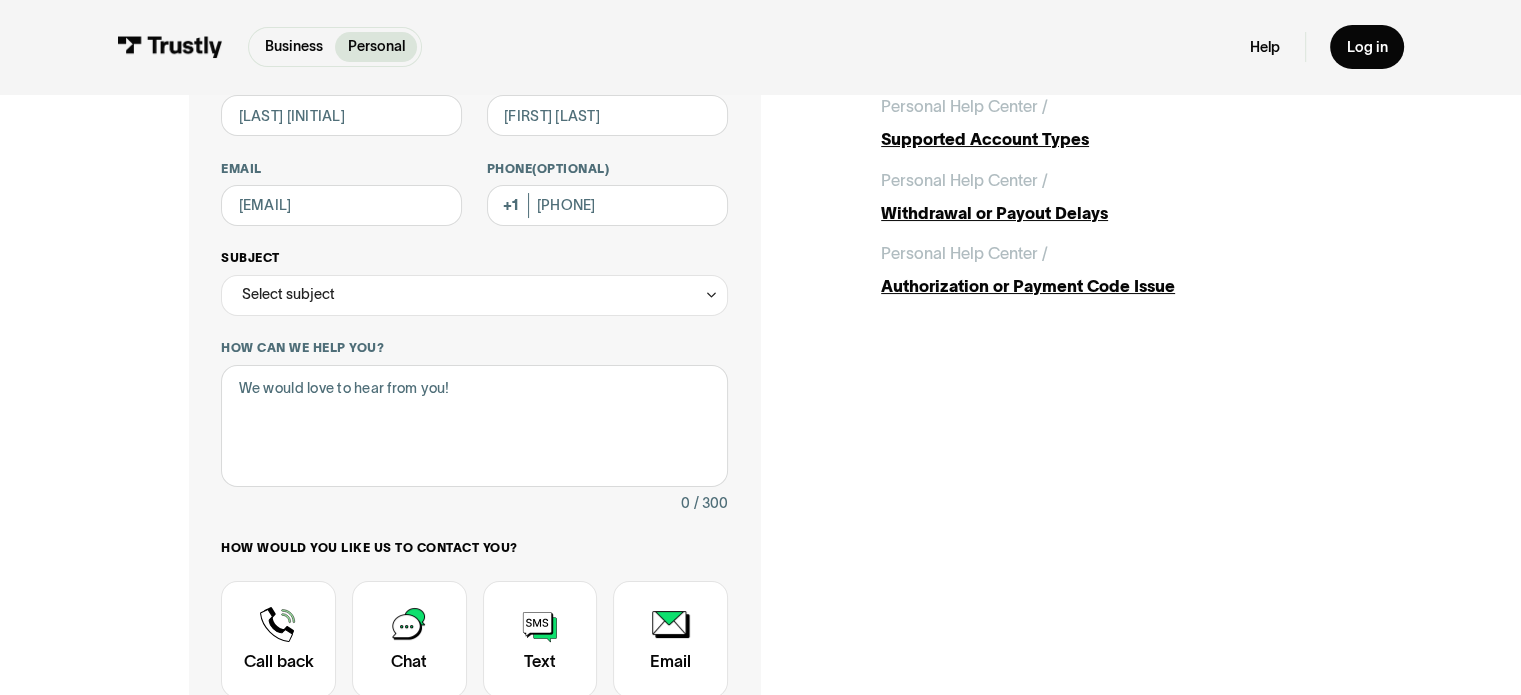click on "Select subject" at bounding box center [474, 295] 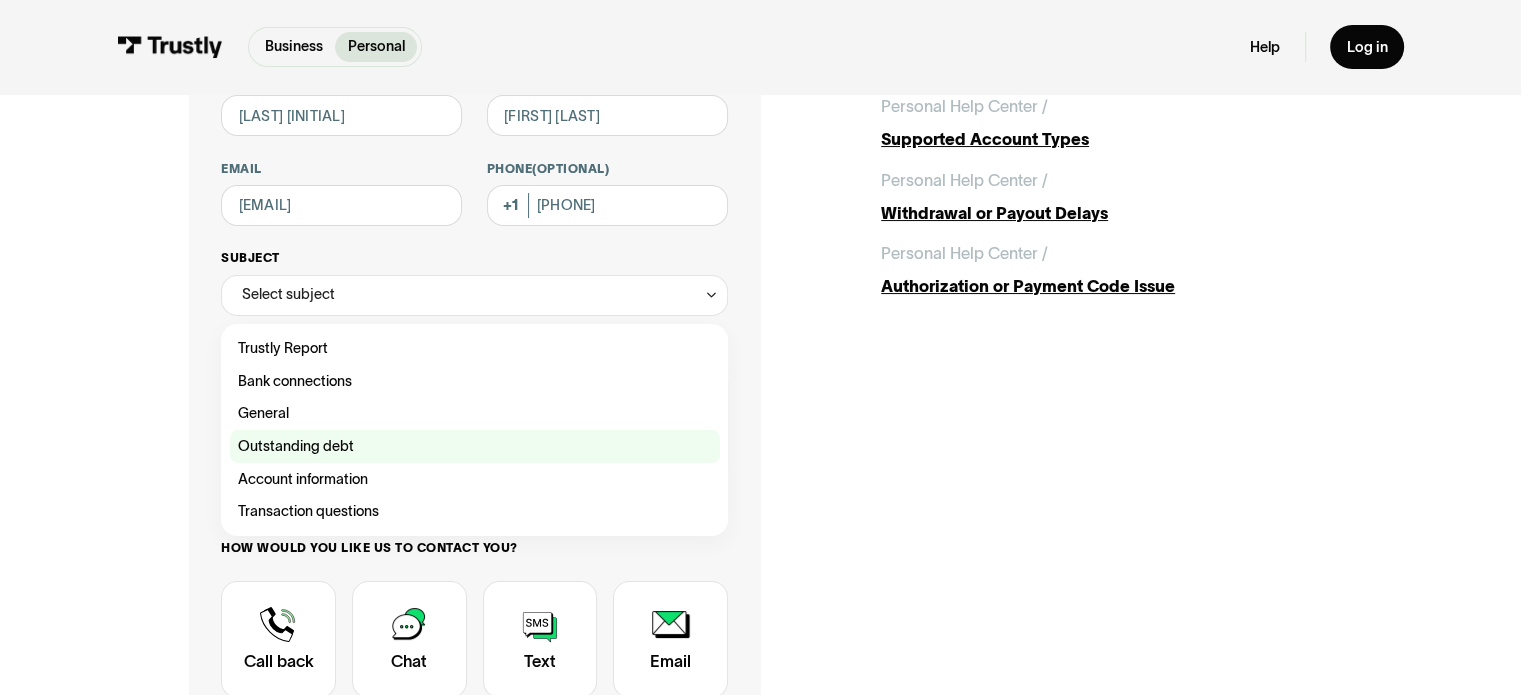click at bounding box center (475, 348) 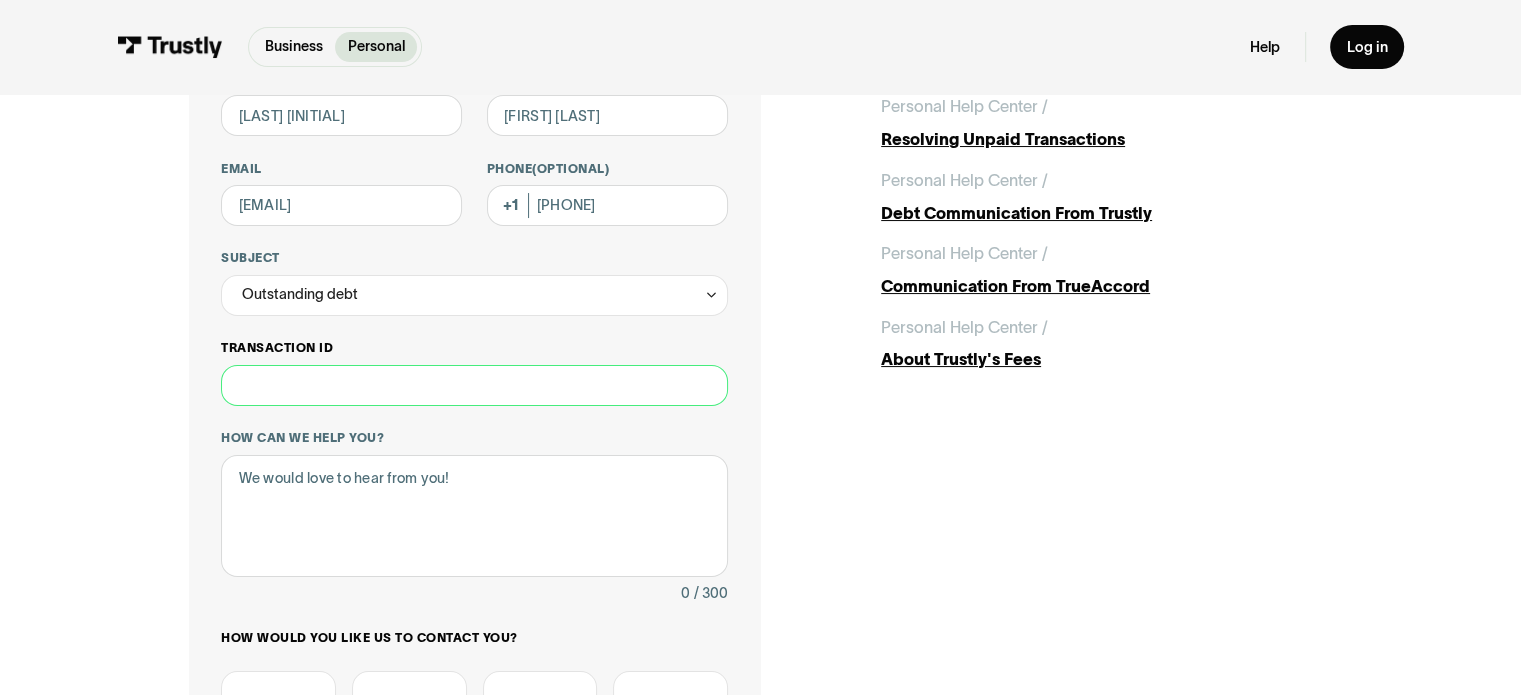 click on "Transaction ID" at bounding box center [474, 385] 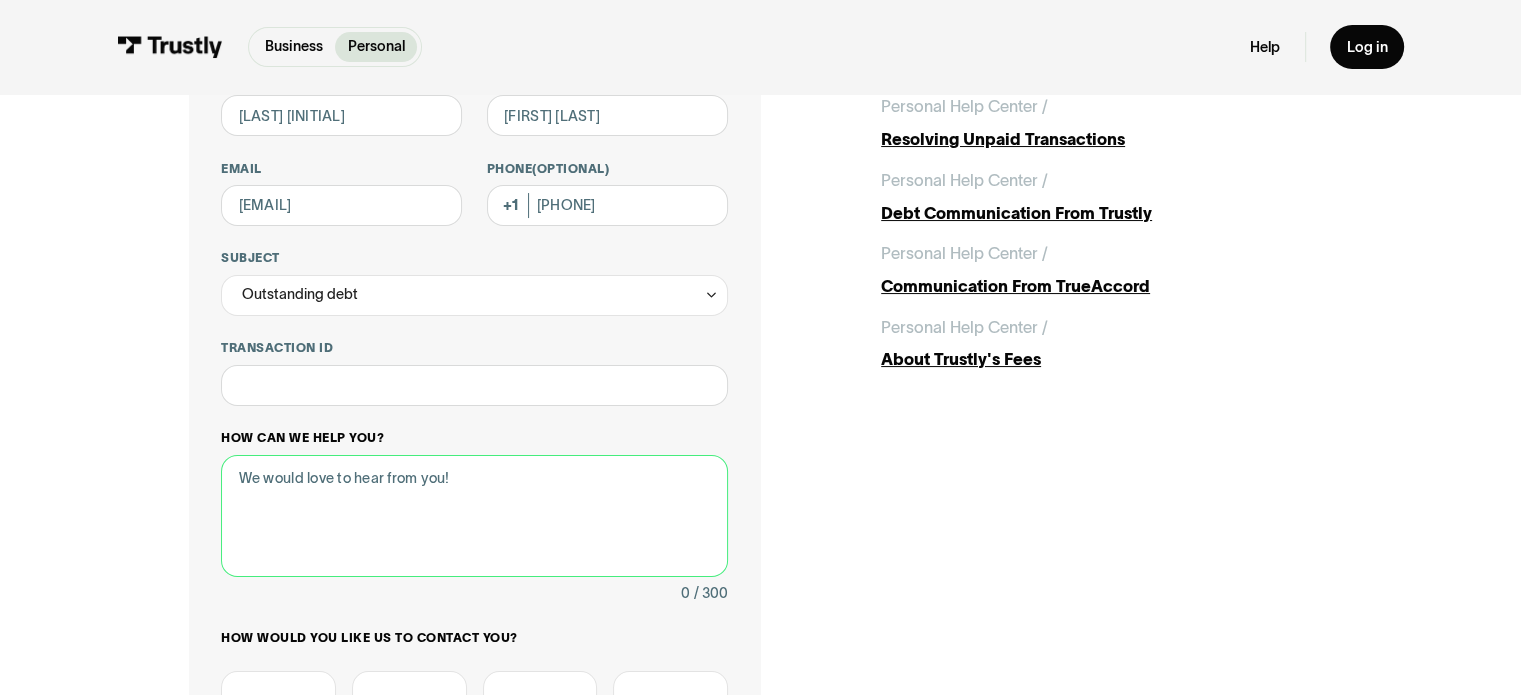 click on "How can we help you?" at bounding box center (474, 516) 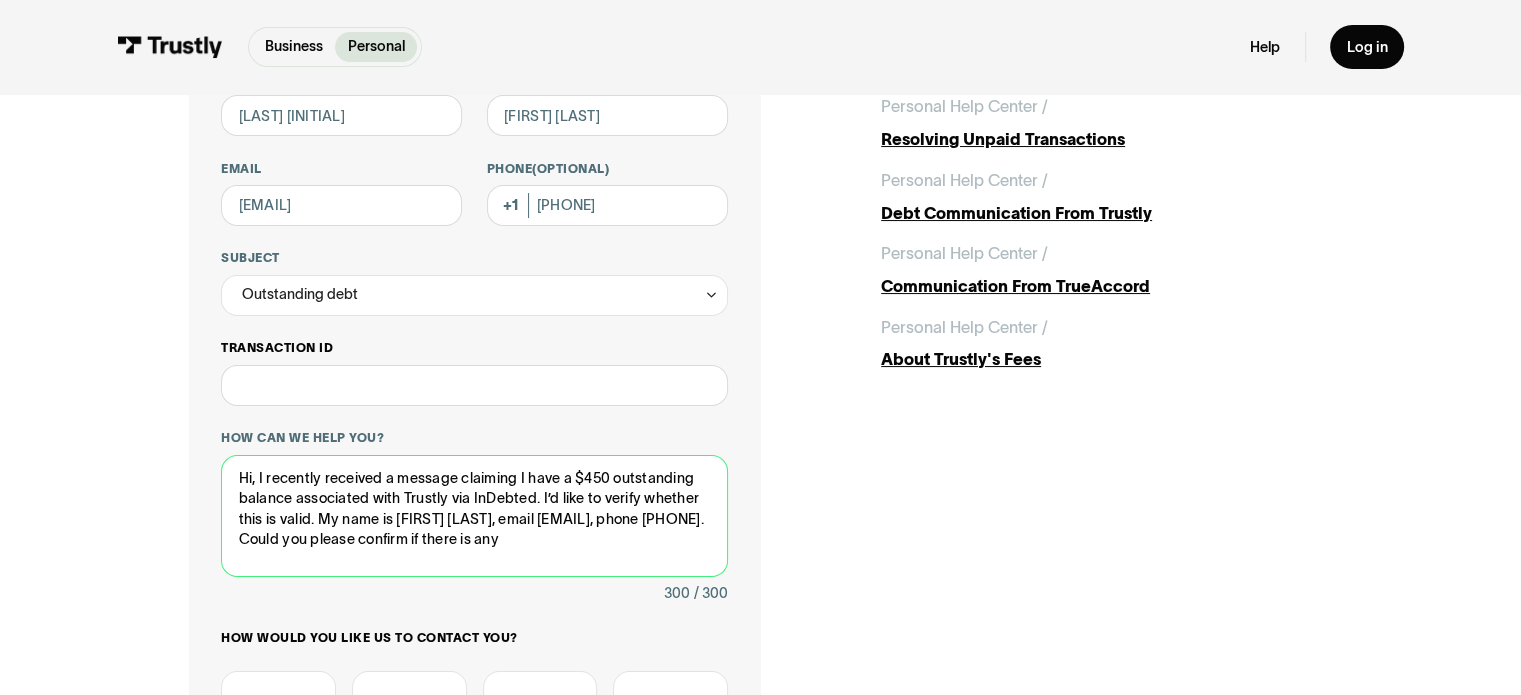 type on "Hi, I recently received a message claiming I have a $450 outstanding balance associated with Trustly via InDebted. I’d like to verify whether this is valid. My name is [FIRST] [LAST], email [EMAIL], phone [PHONE]. Could you please confirm if there is any" 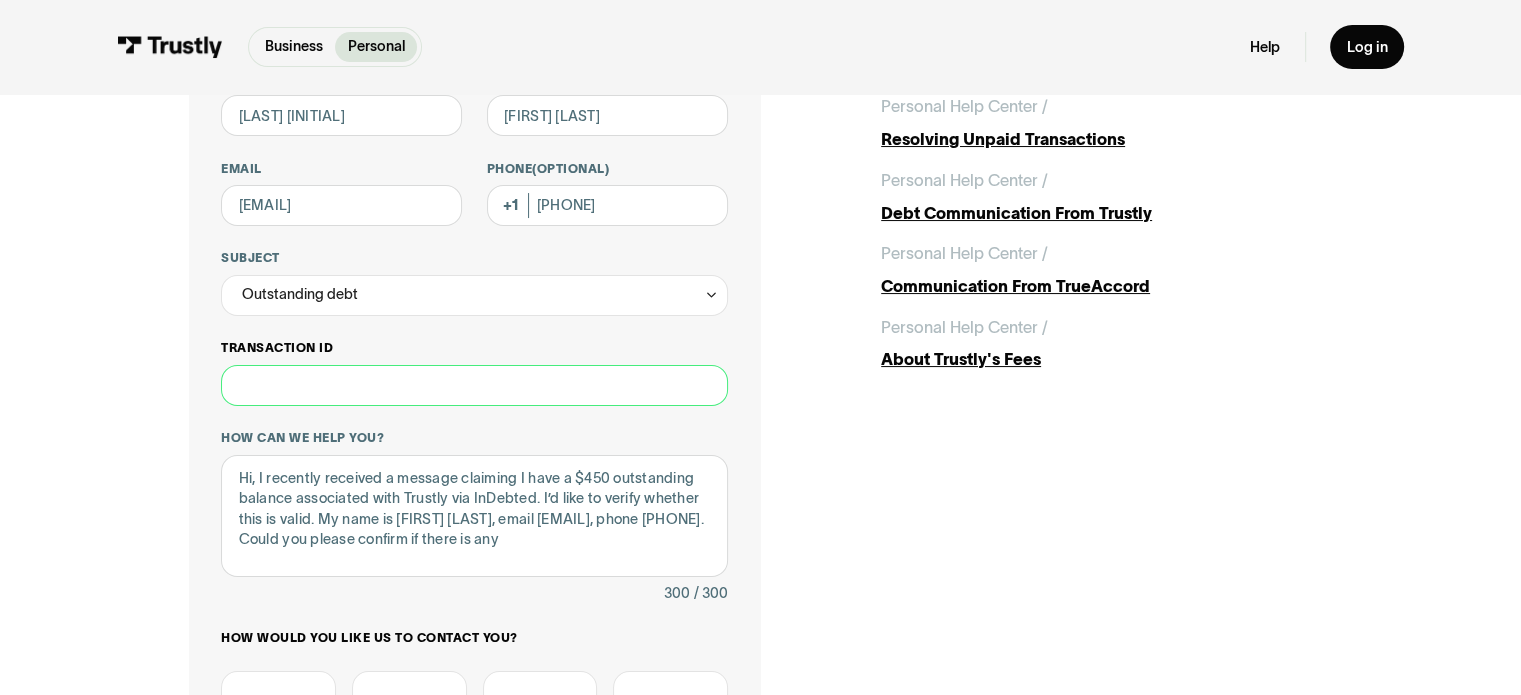 click on "Transaction ID" at bounding box center [474, 385] 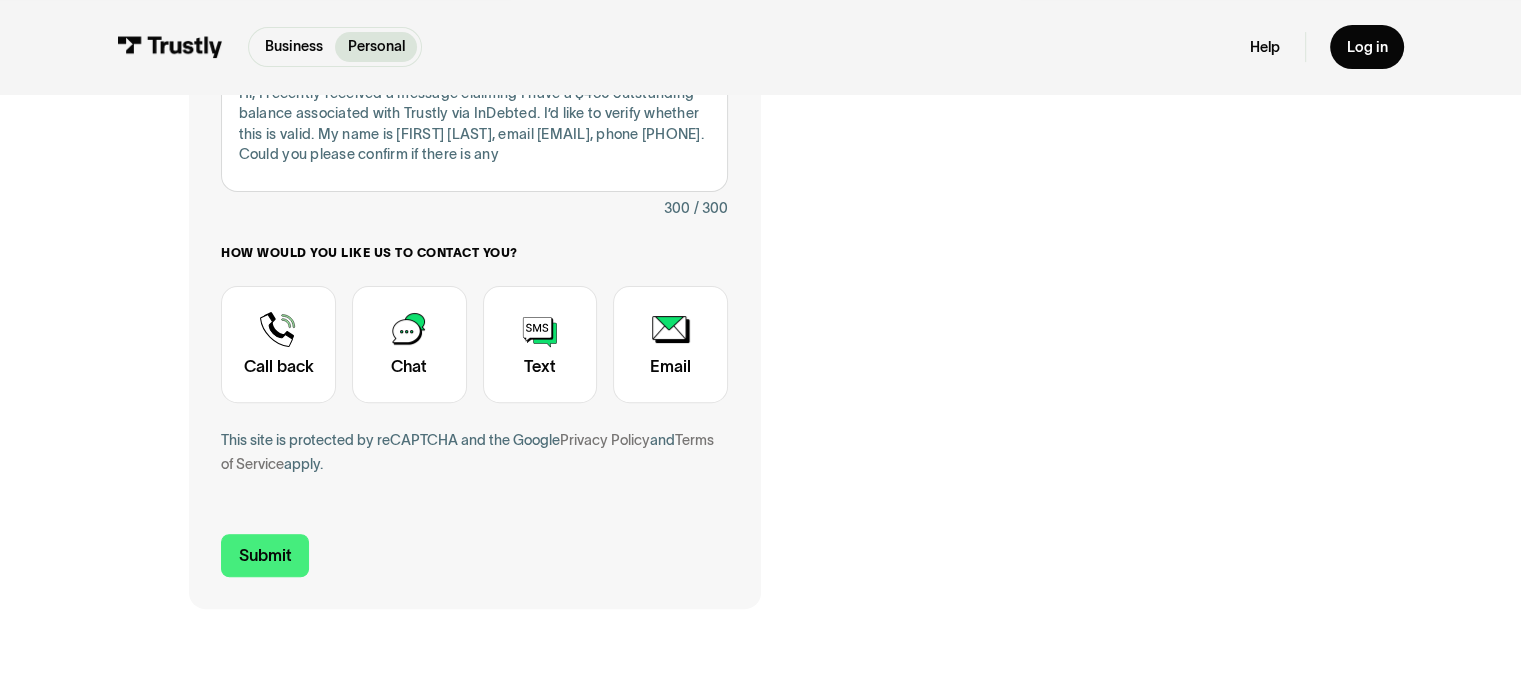 scroll, scrollTop: 594, scrollLeft: 0, axis: vertical 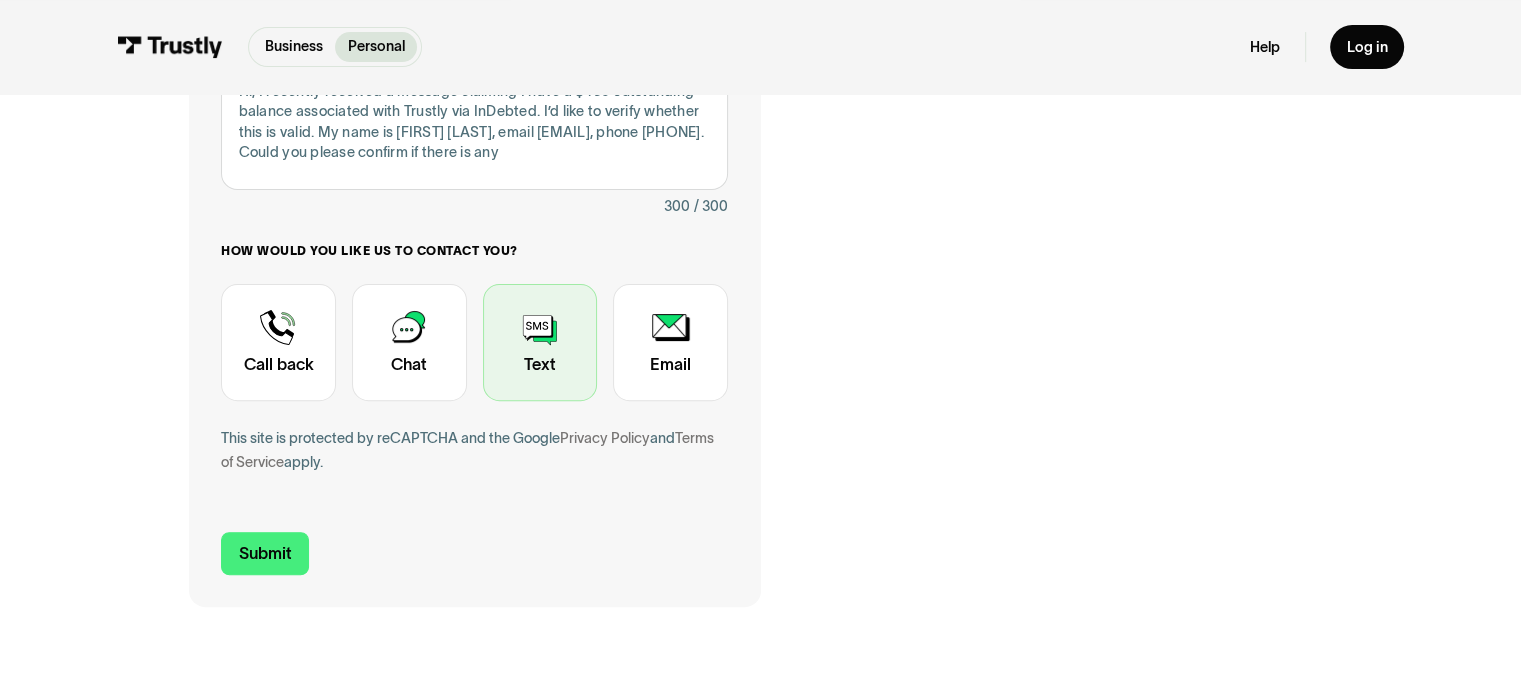 type on "[NUMBER]" 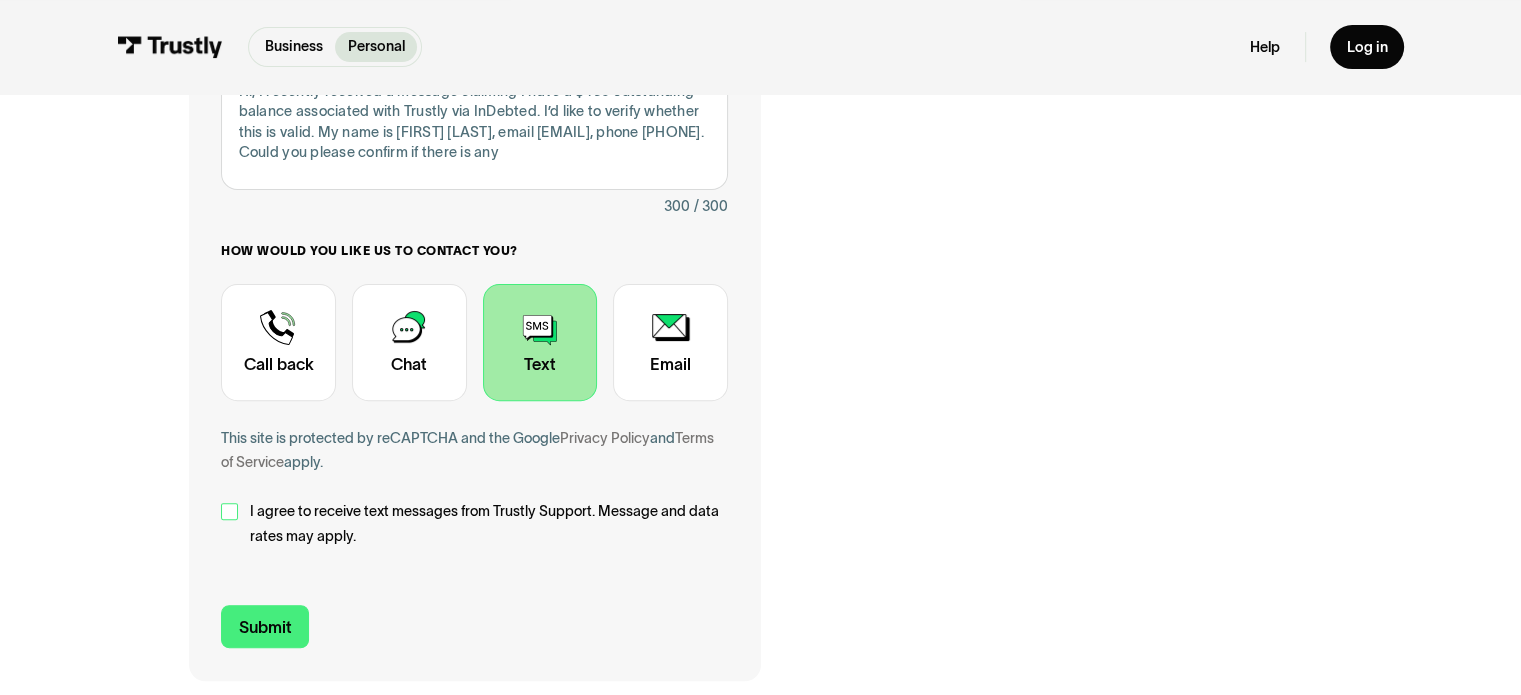 click at bounding box center [229, 511] 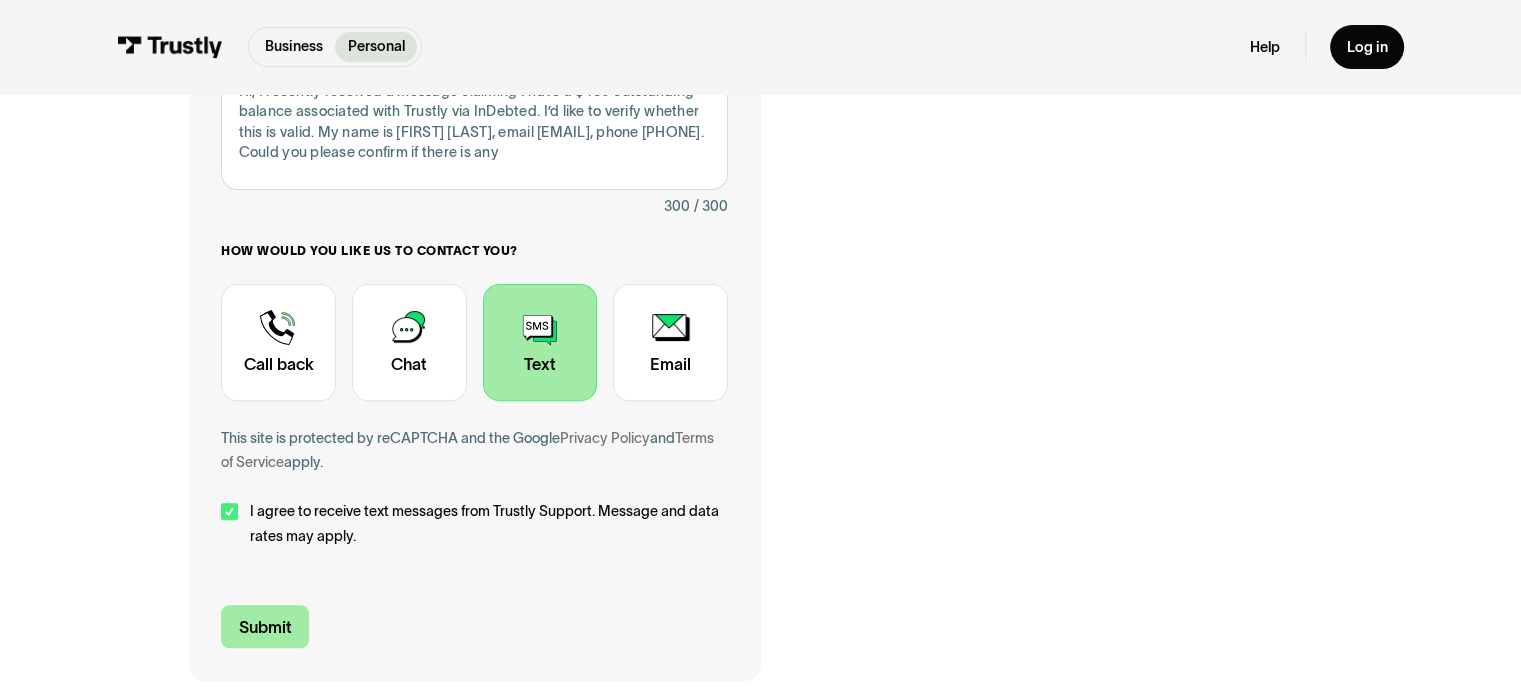 click on "Submit" at bounding box center (265, 626) 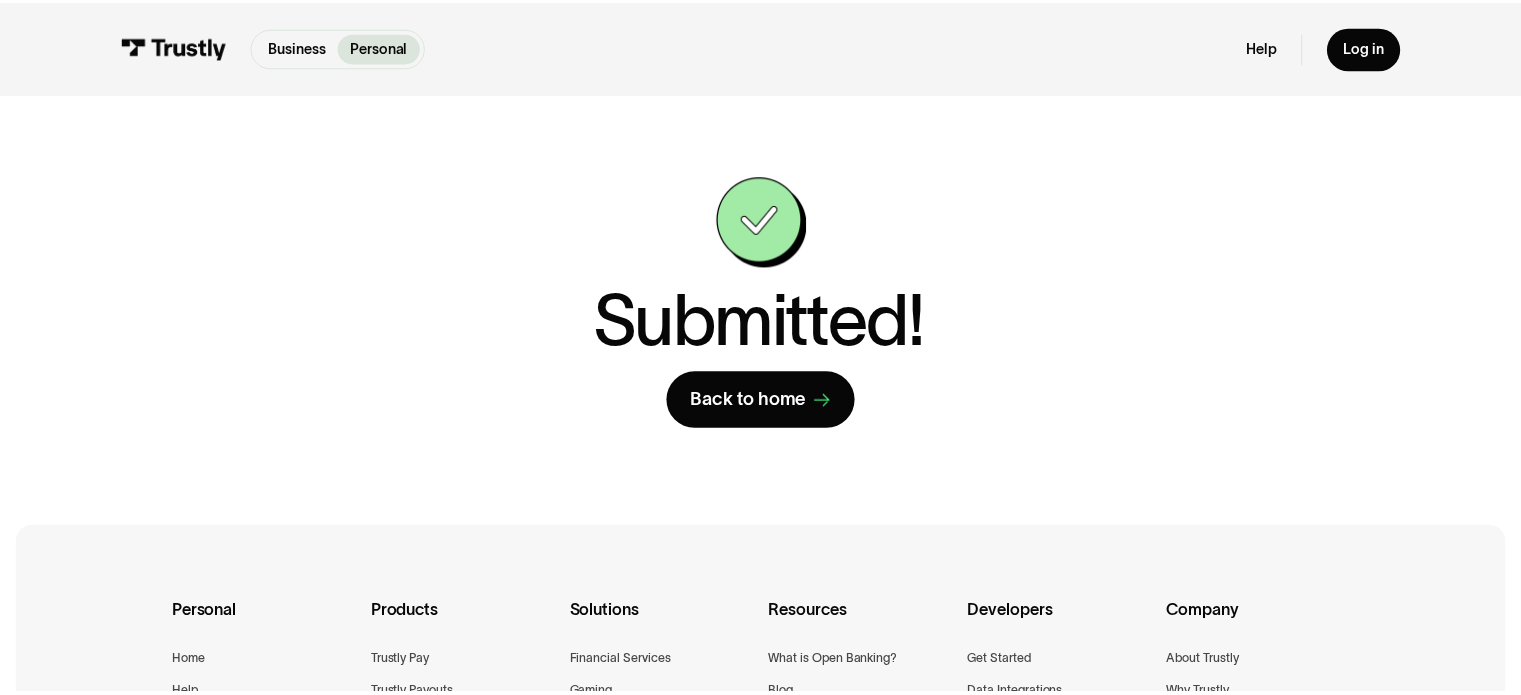 scroll, scrollTop: 0, scrollLeft: 0, axis: both 